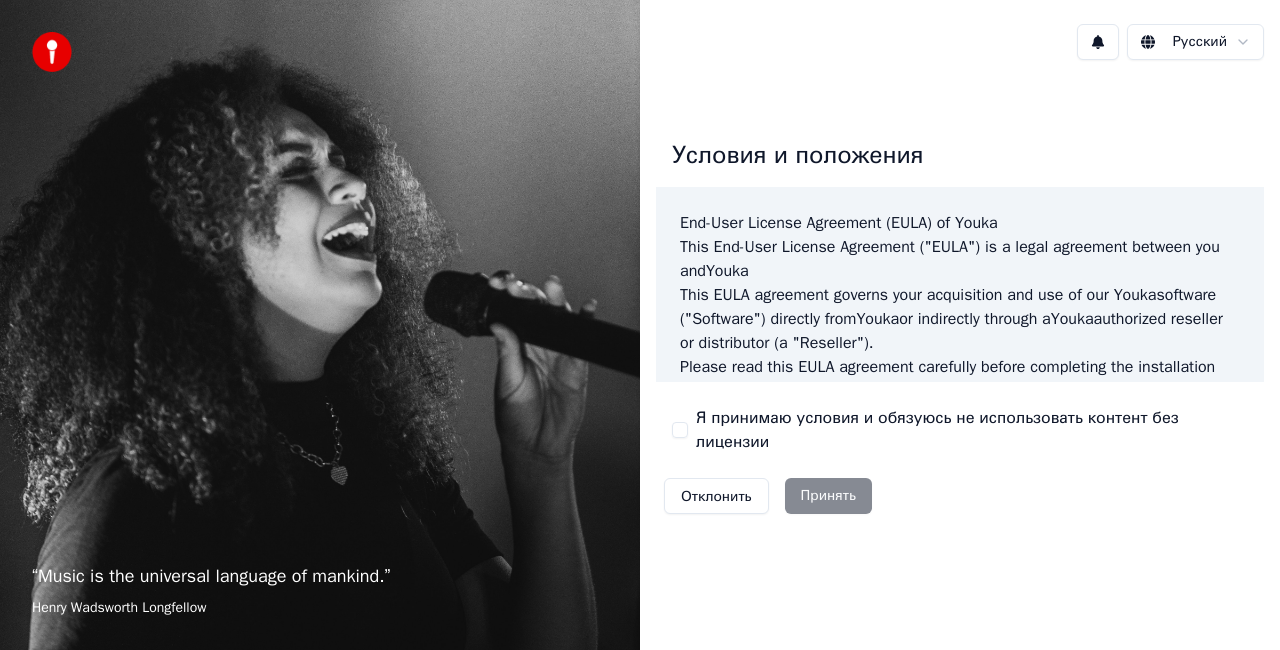 scroll, scrollTop: 0, scrollLeft: 0, axis: both 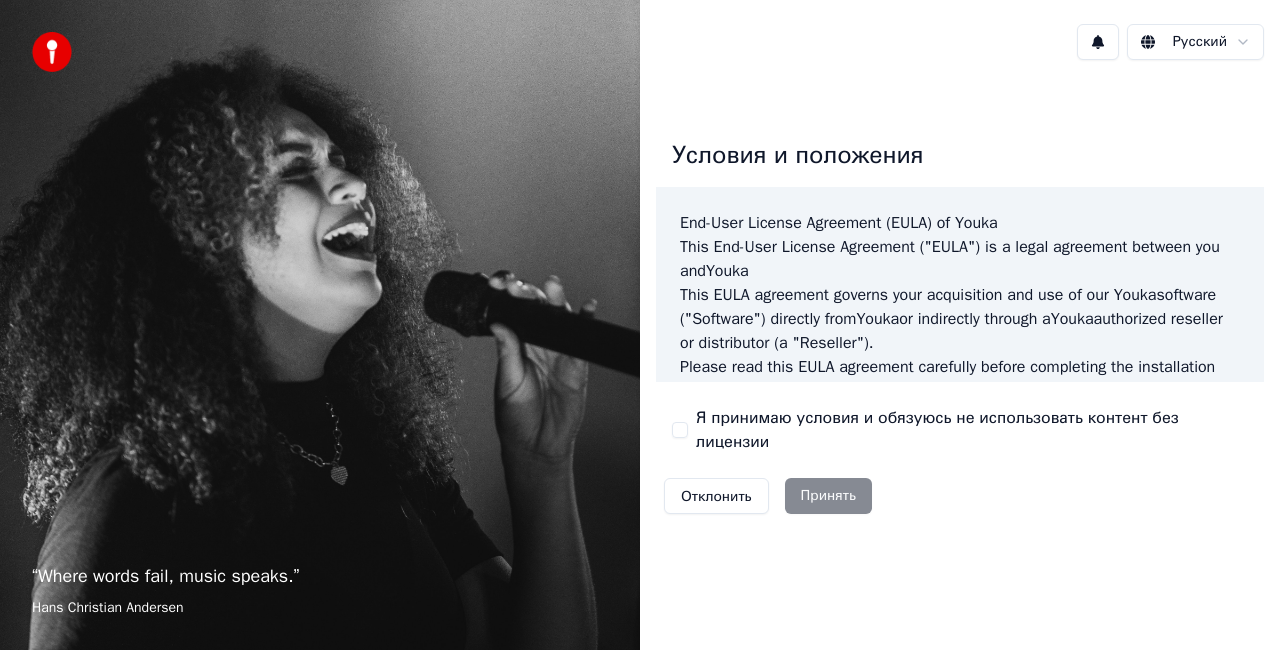 click on "Я принимаю условия и обязуюсь не использовать контент без лицензии" at bounding box center [680, 430] 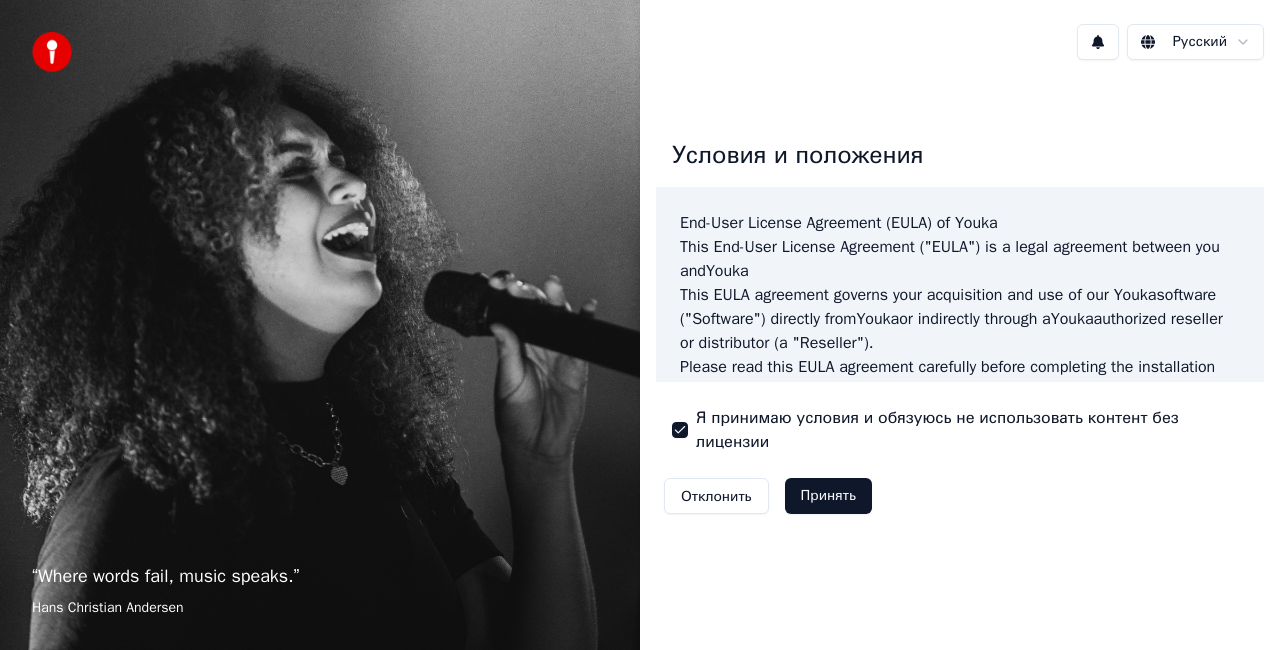 click on "Принять" at bounding box center (828, 496) 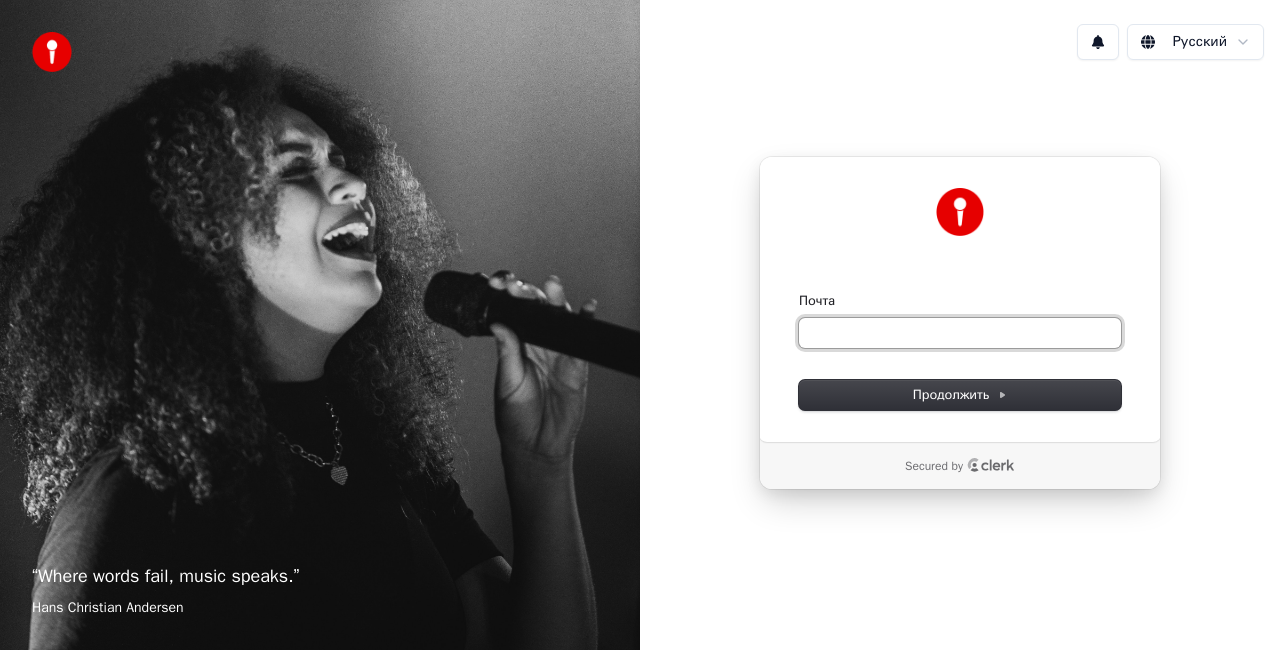 click on "Почта" at bounding box center (960, 333) 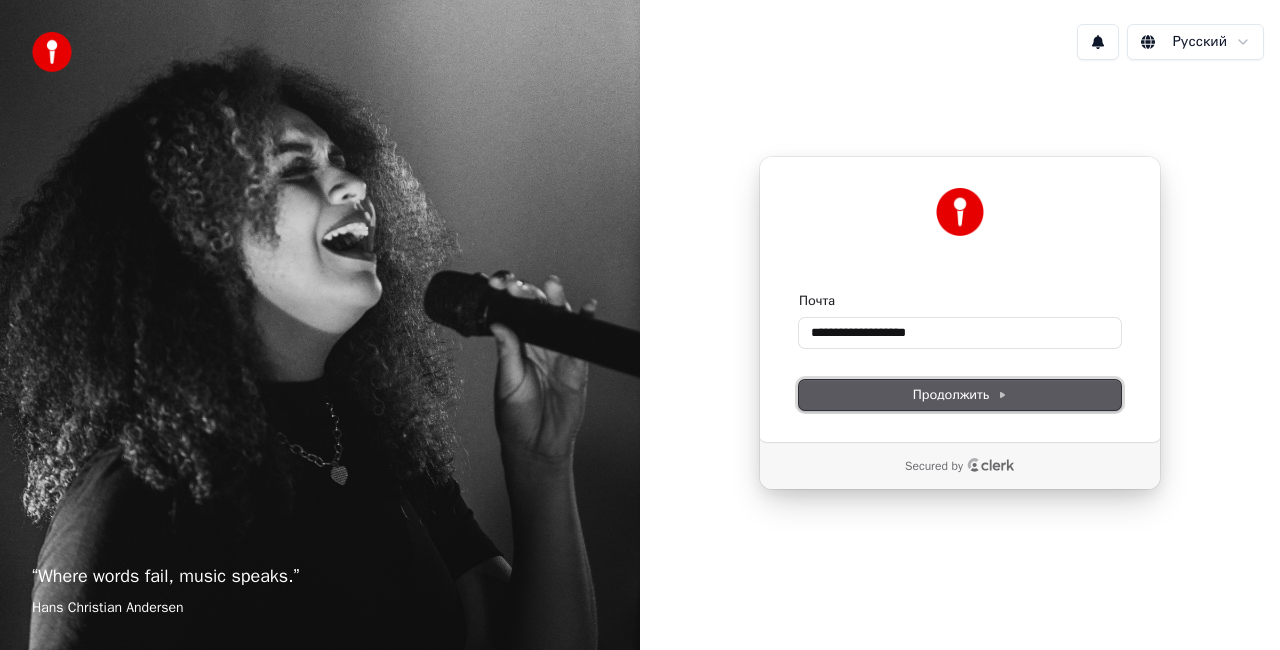 click on "Продолжить" at bounding box center [960, 395] 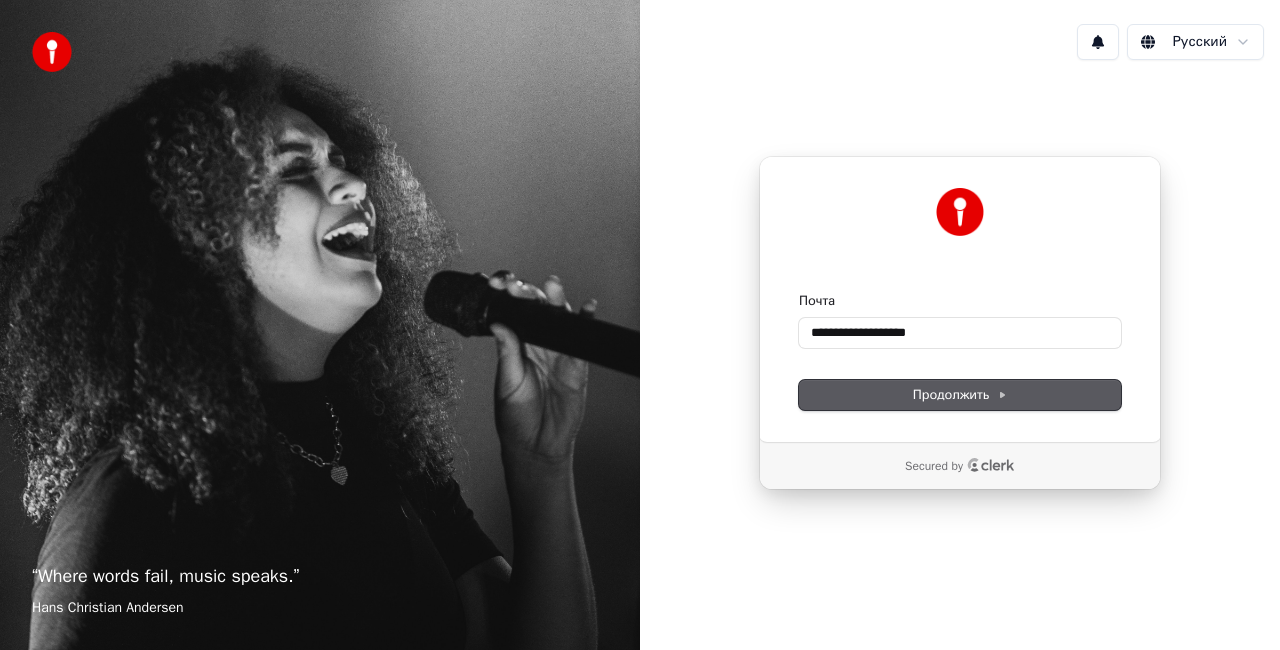 type on "**********" 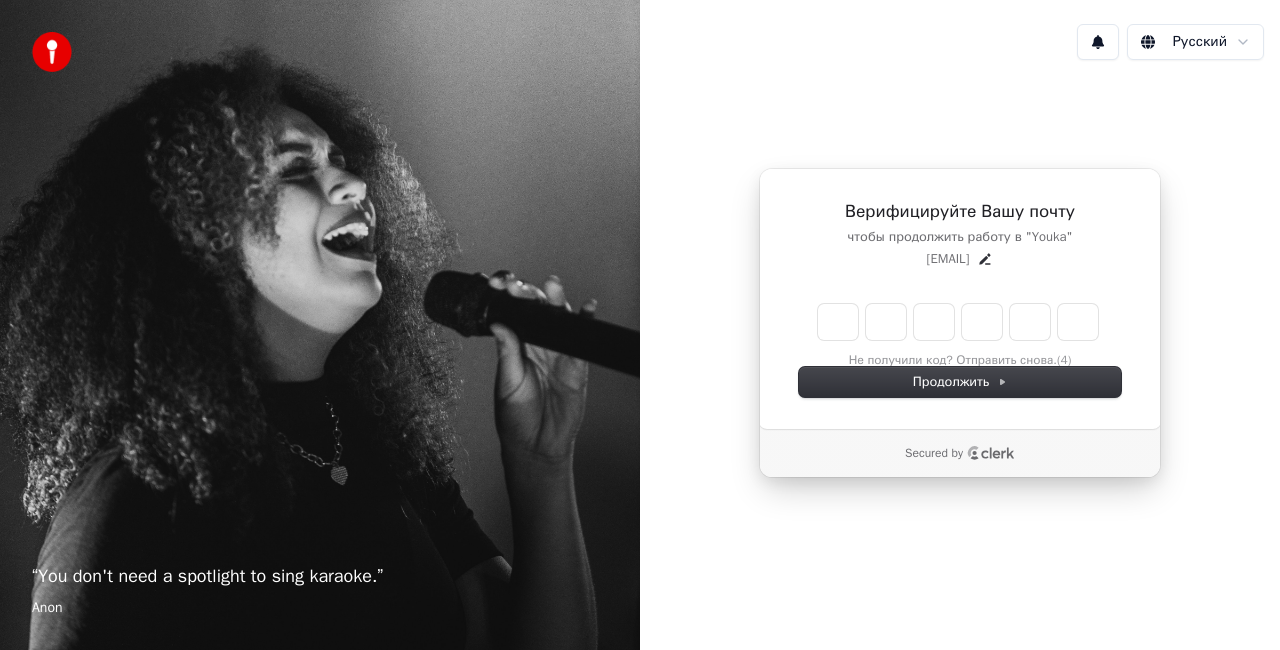 type on "*" 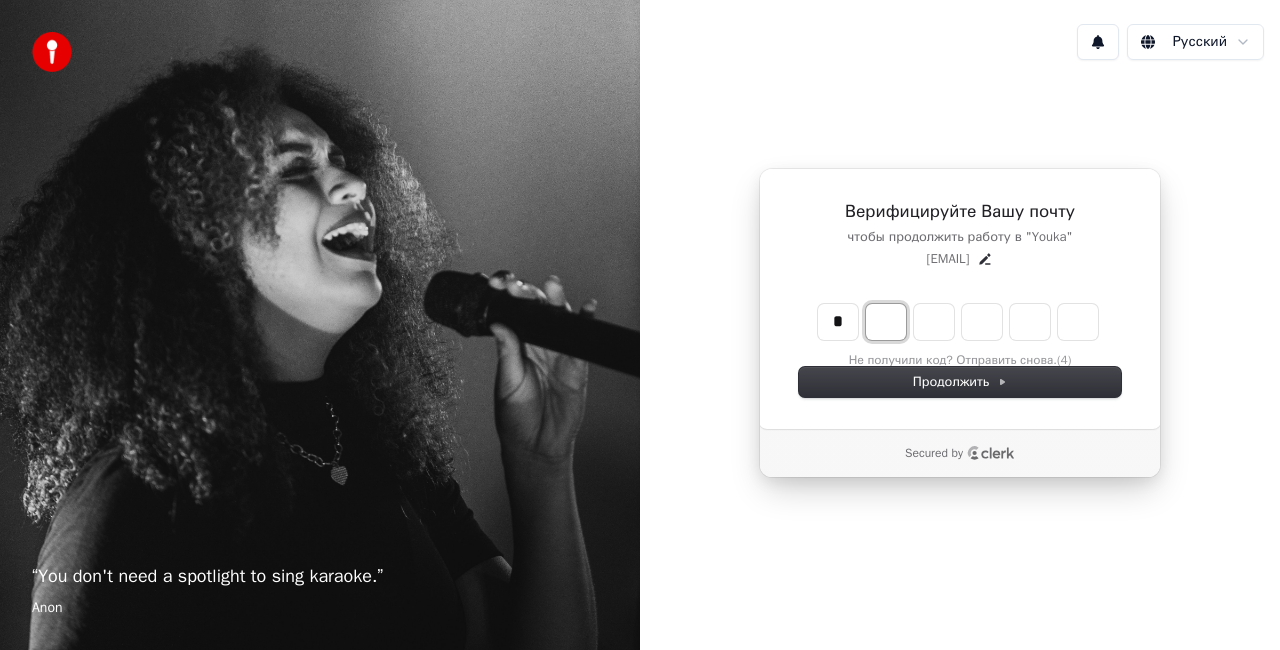type on "*" 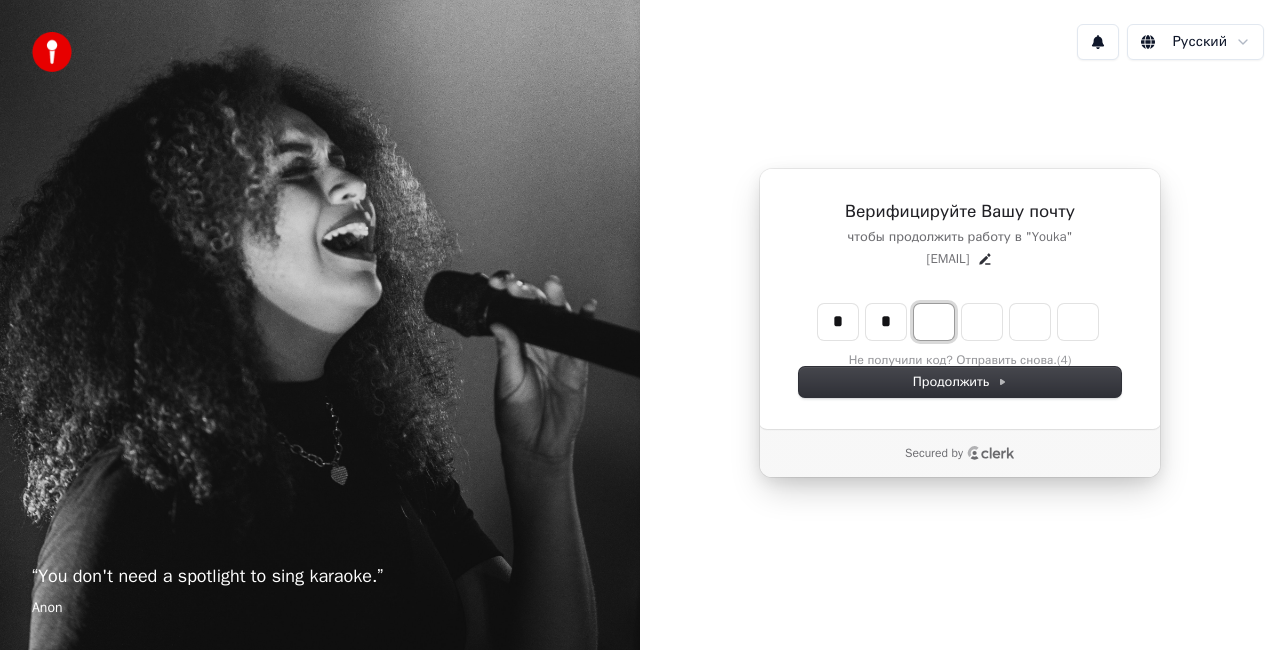 type on "**" 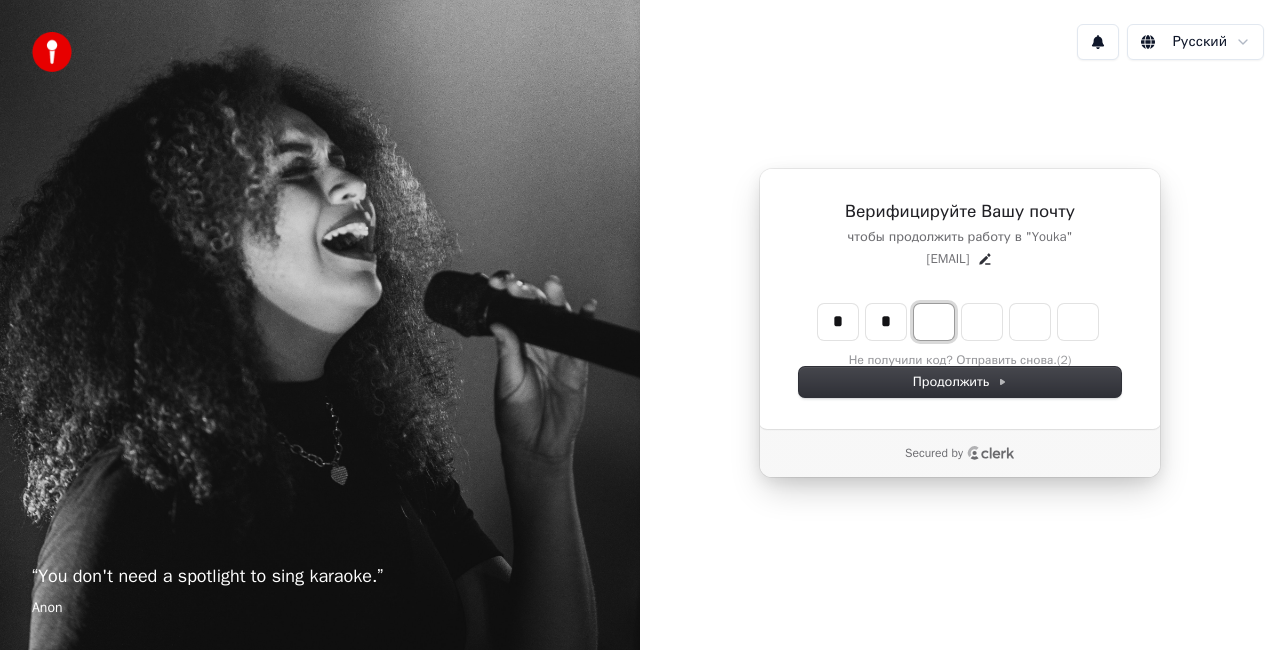 type on "*" 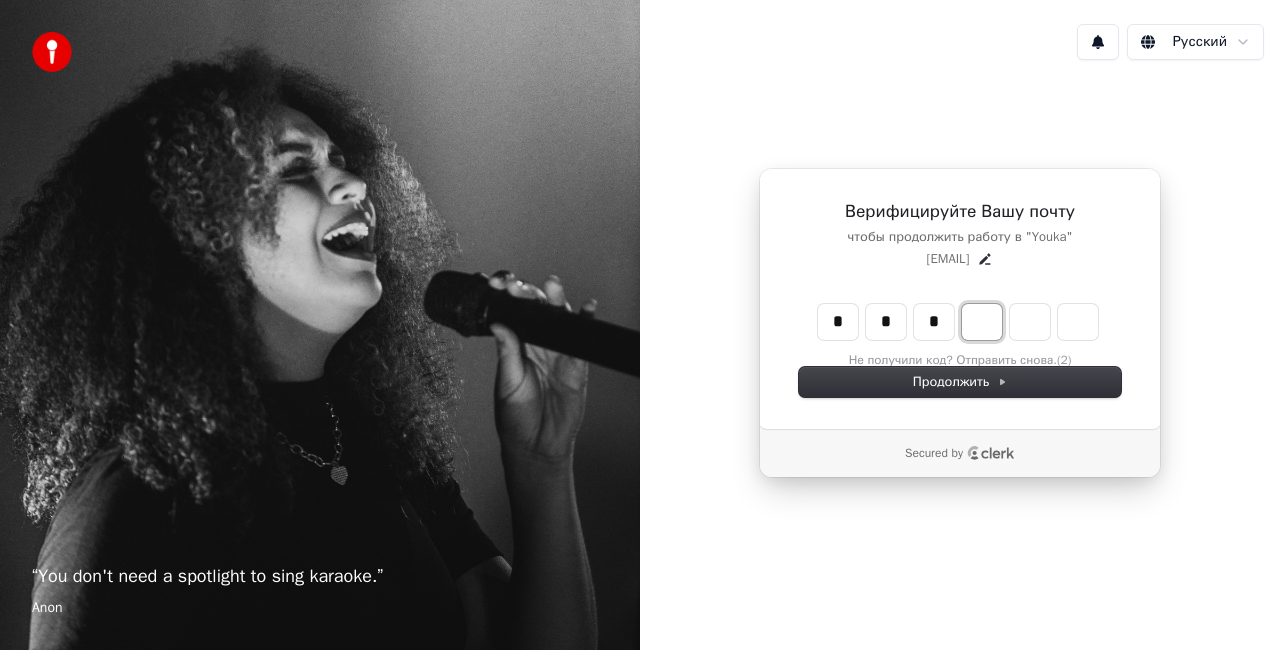 type on "***" 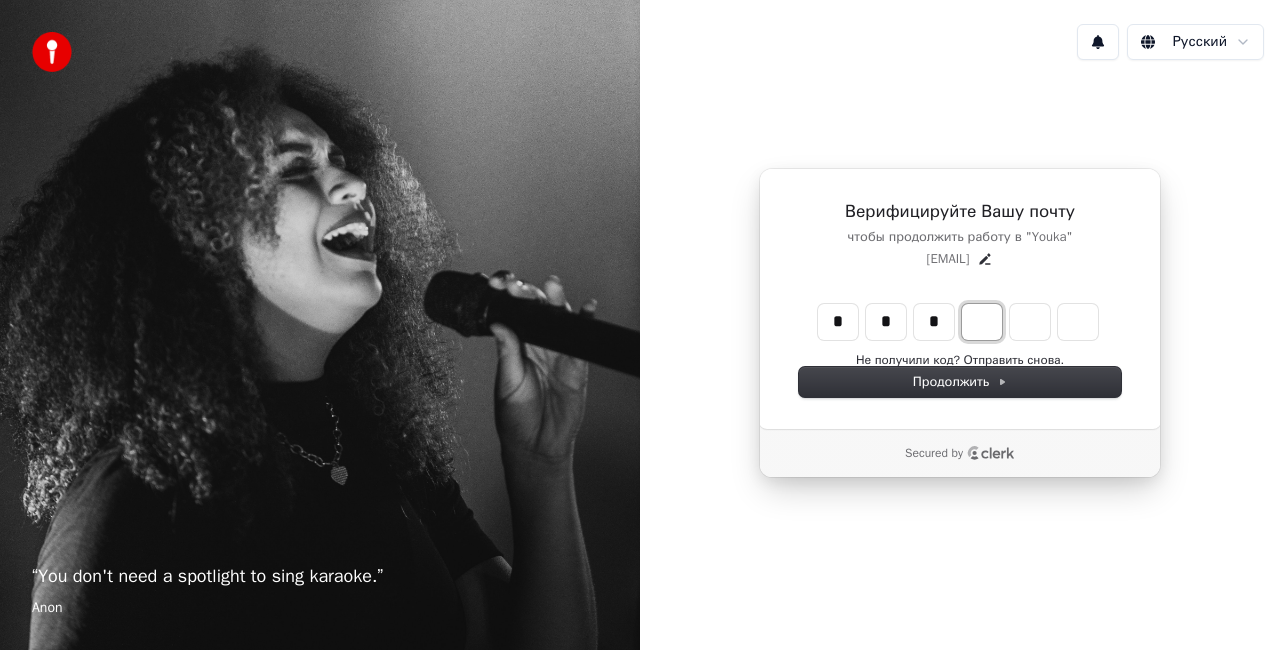 type on "*" 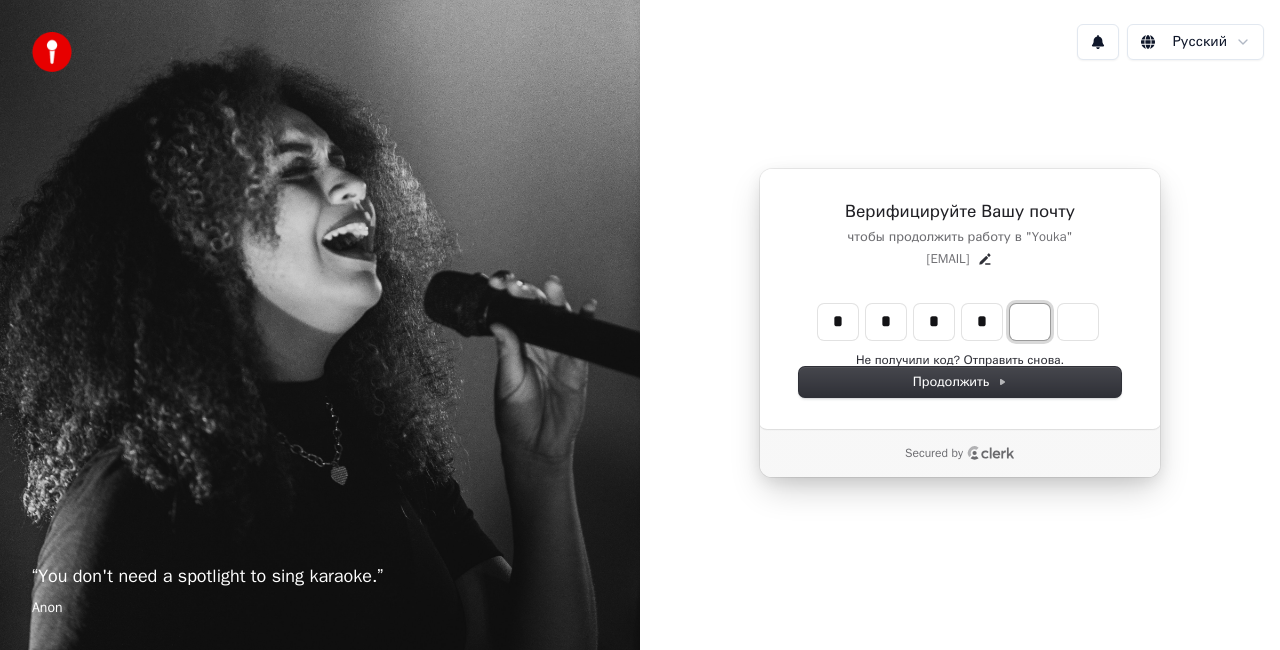 type on "****" 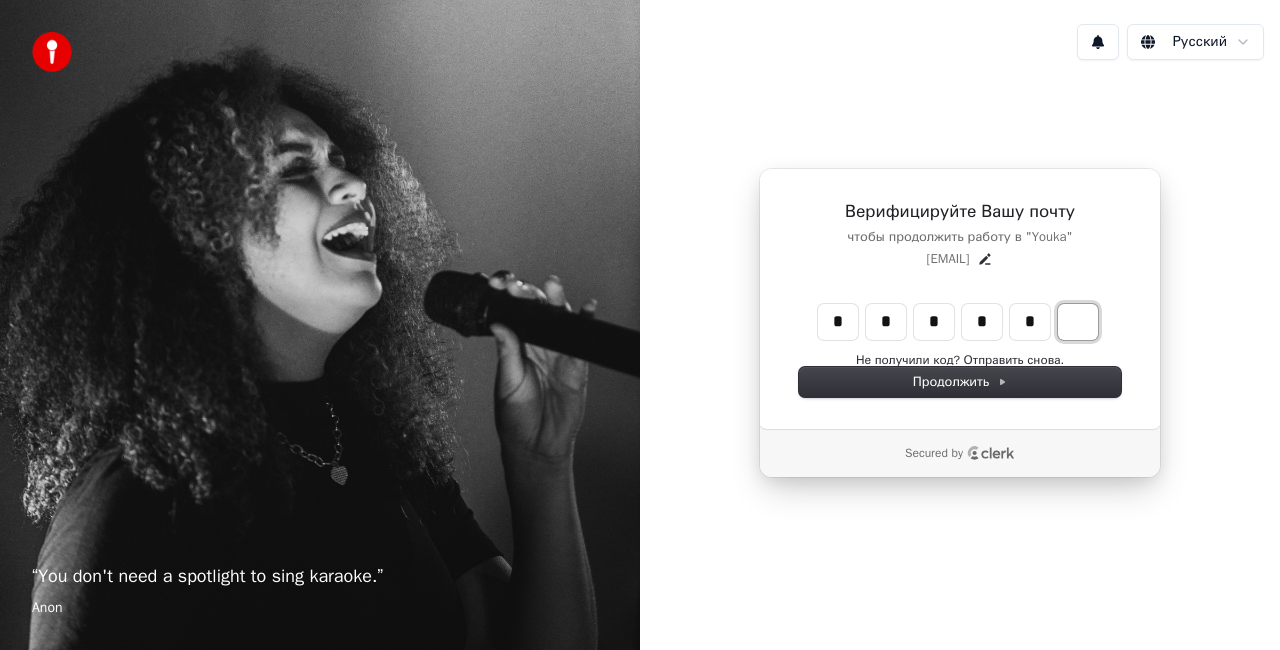 type on "******" 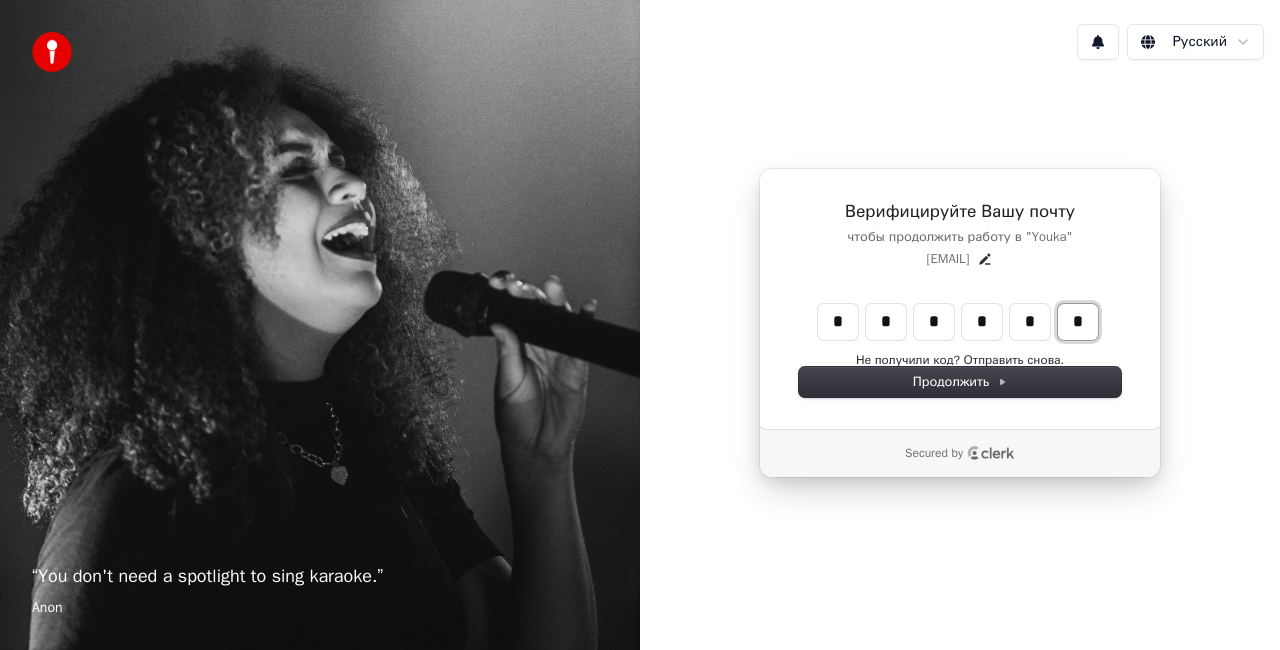 type on "*" 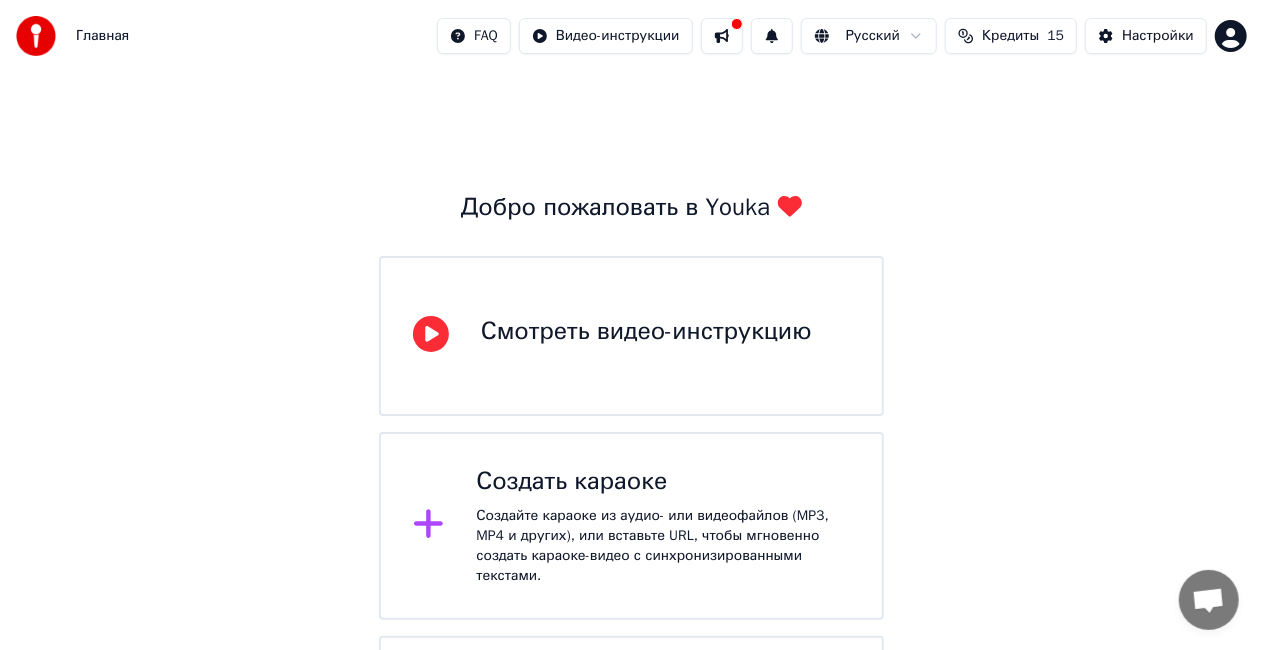 click on "Смотреть видео-инструкцию" at bounding box center (646, 332) 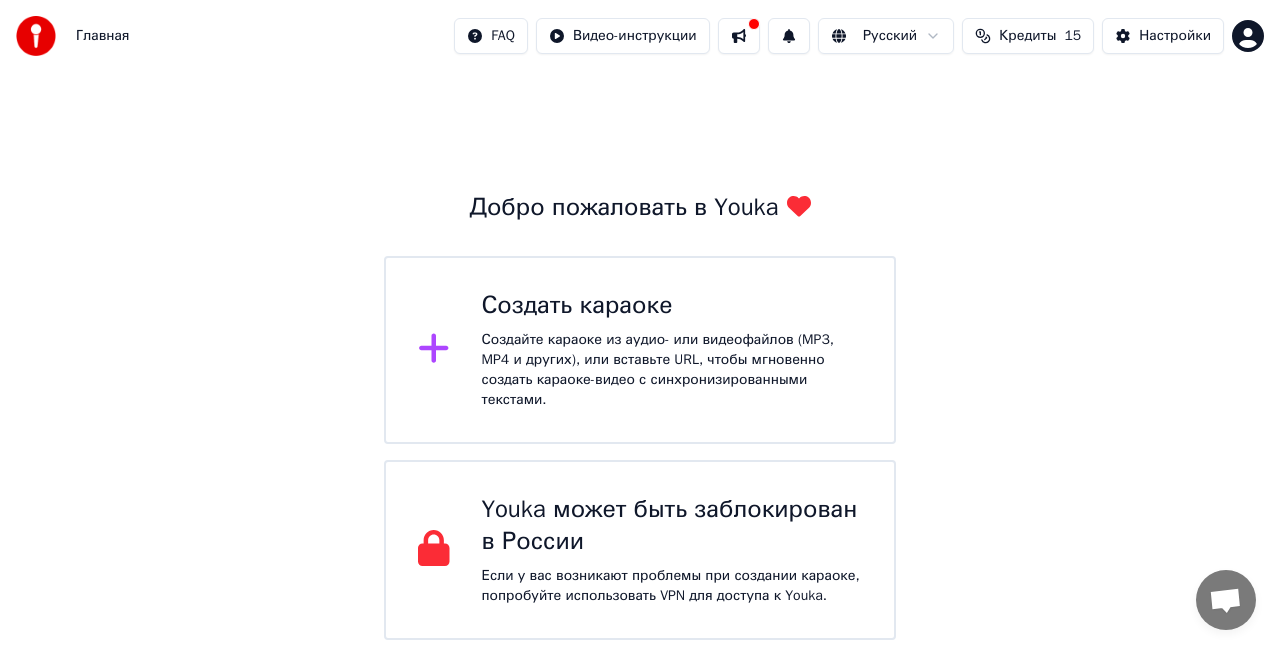 click 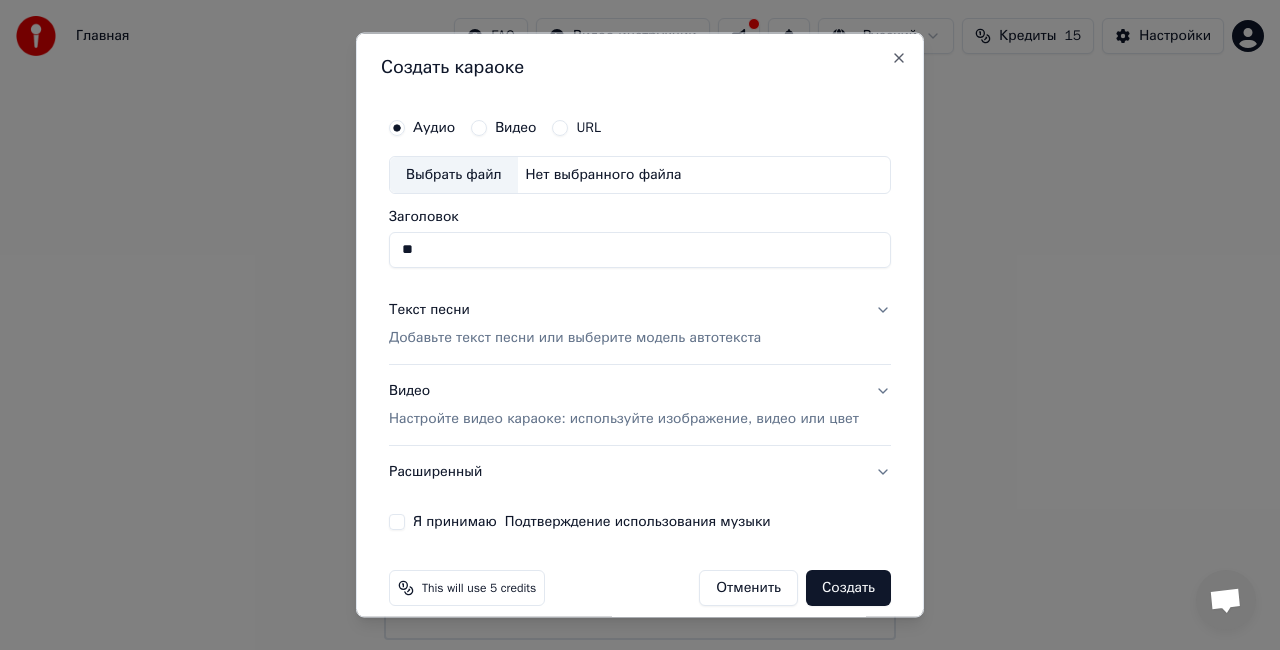 type on "*" 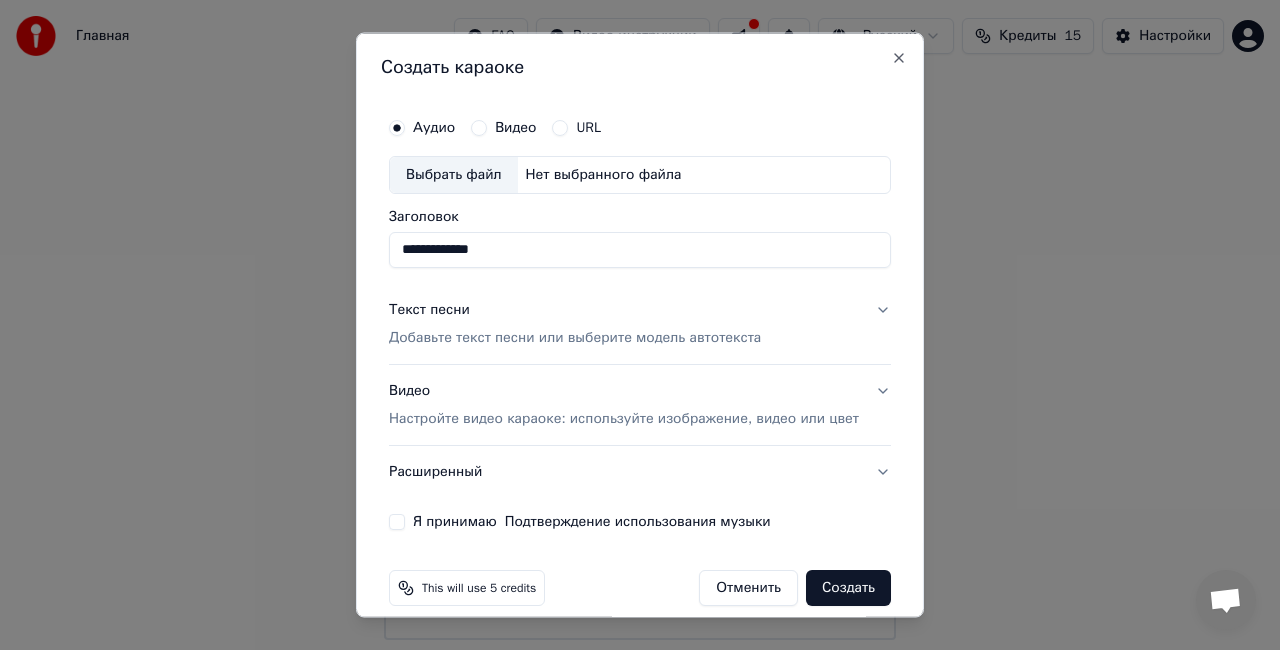type on "**********" 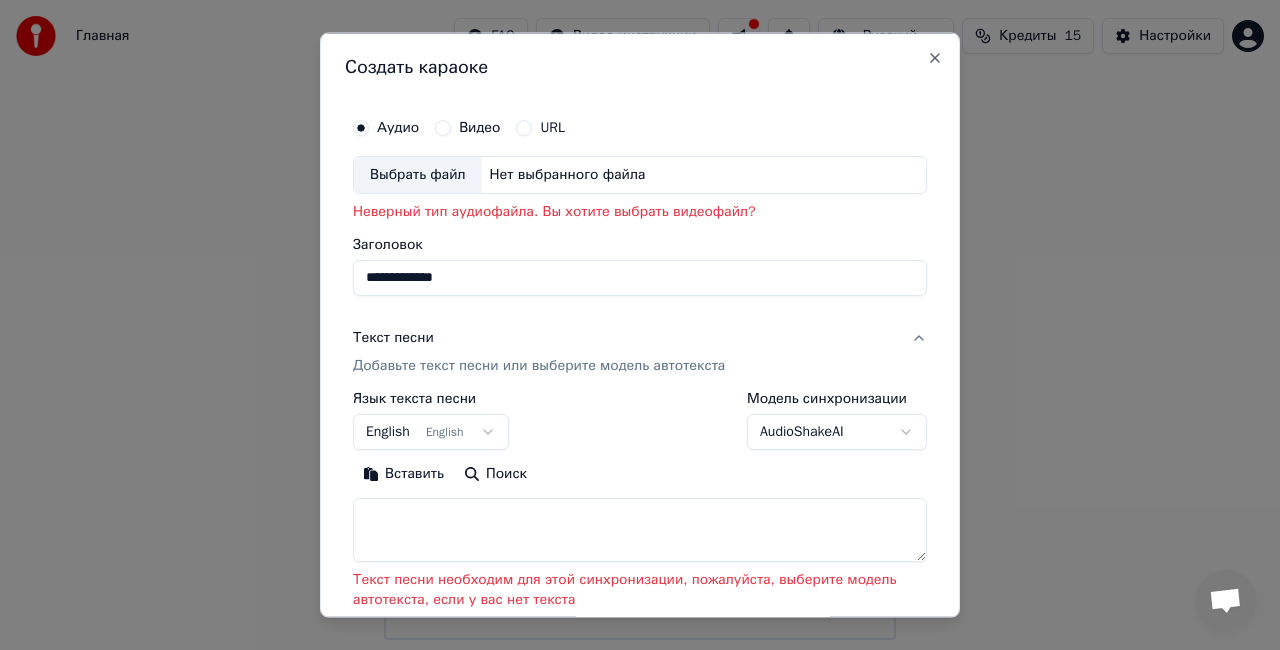 click on "Видео" at bounding box center [479, 128] 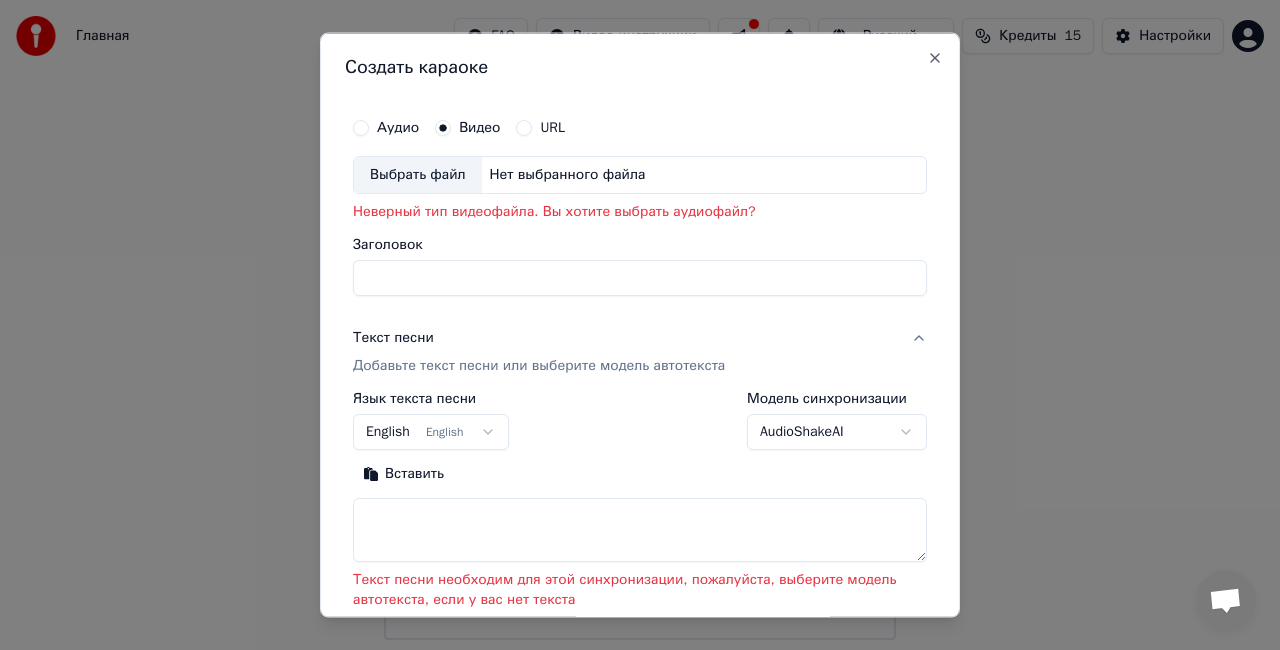 click on "Аудио" at bounding box center (361, 128) 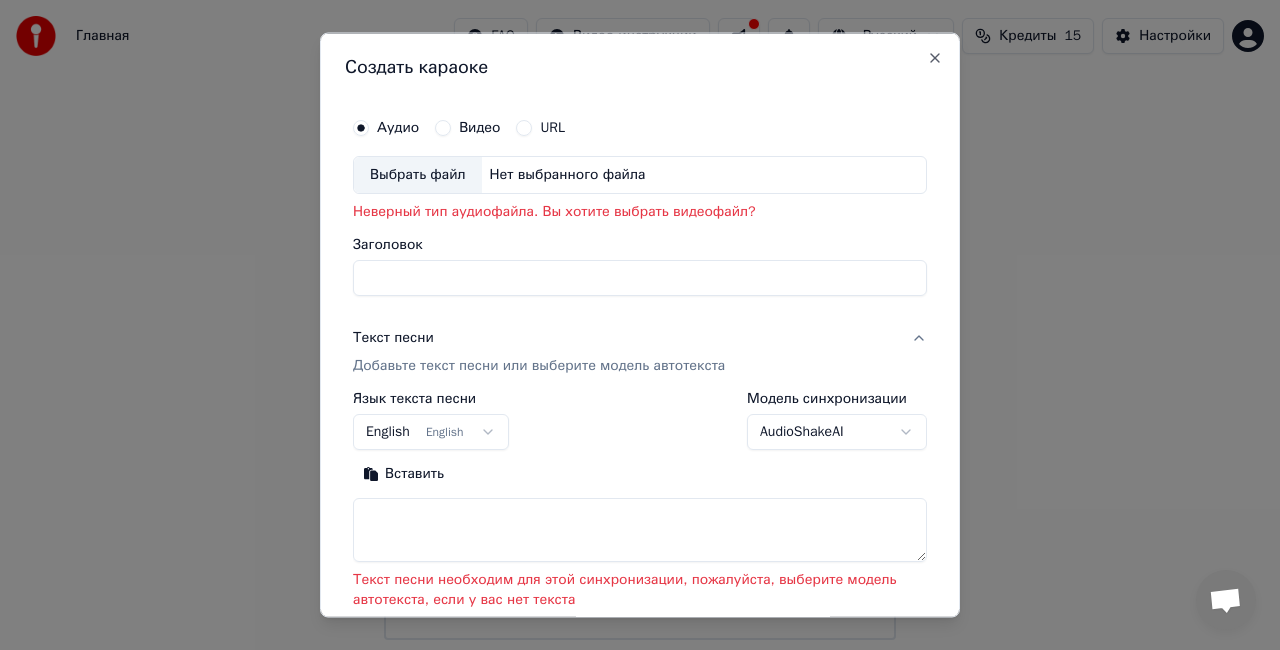 click on "Текст песни" at bounding box center [393, 337] 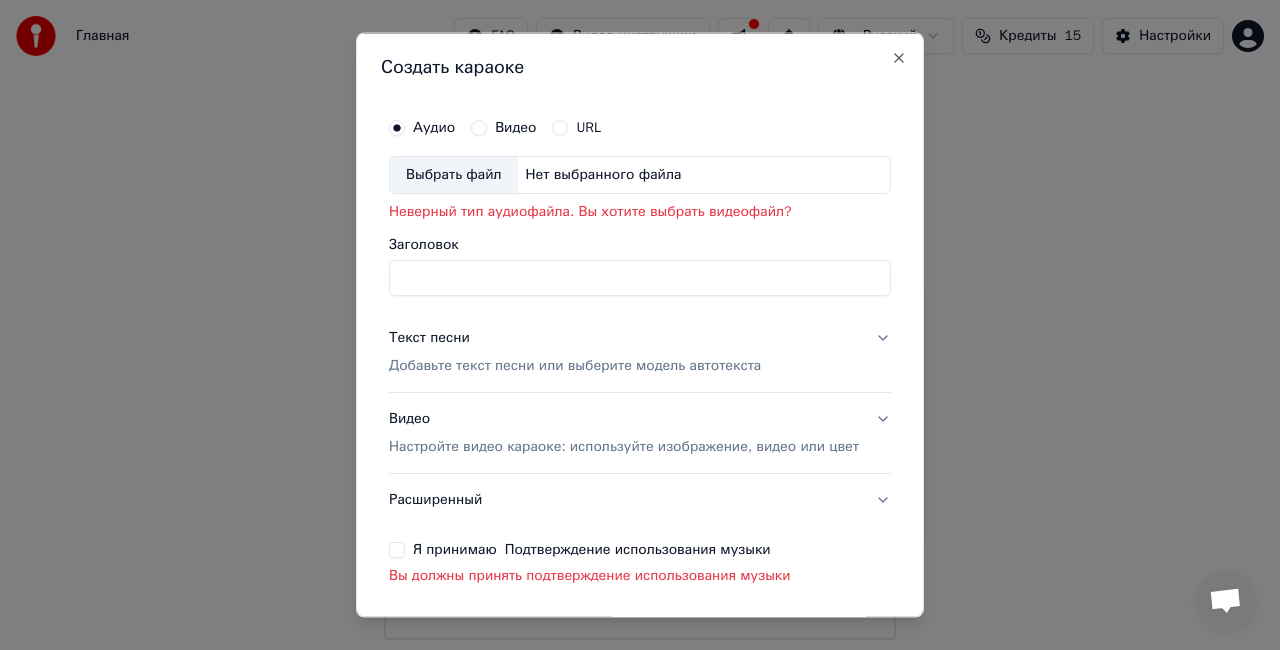 click on "Добавьте текст песни или выберите модель автотекста" at bounding box center (575, 365) 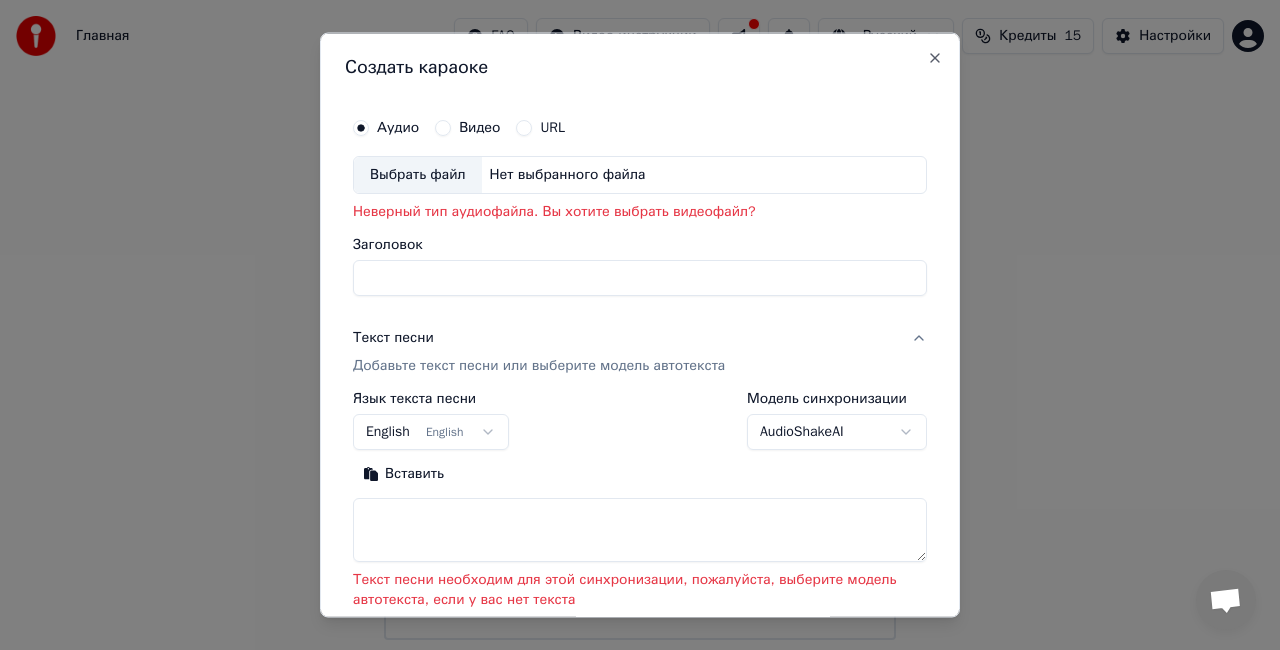 click on "English English" at bounding box center (431, 431) 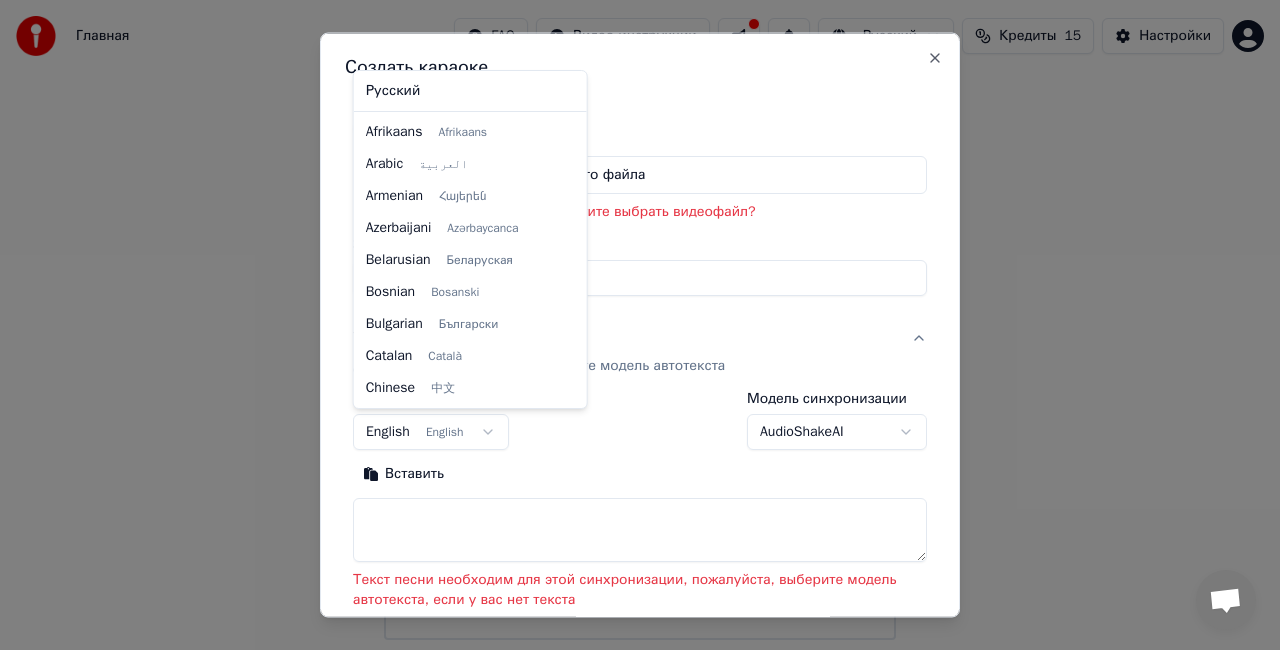 click at bounding box center [640, 325] 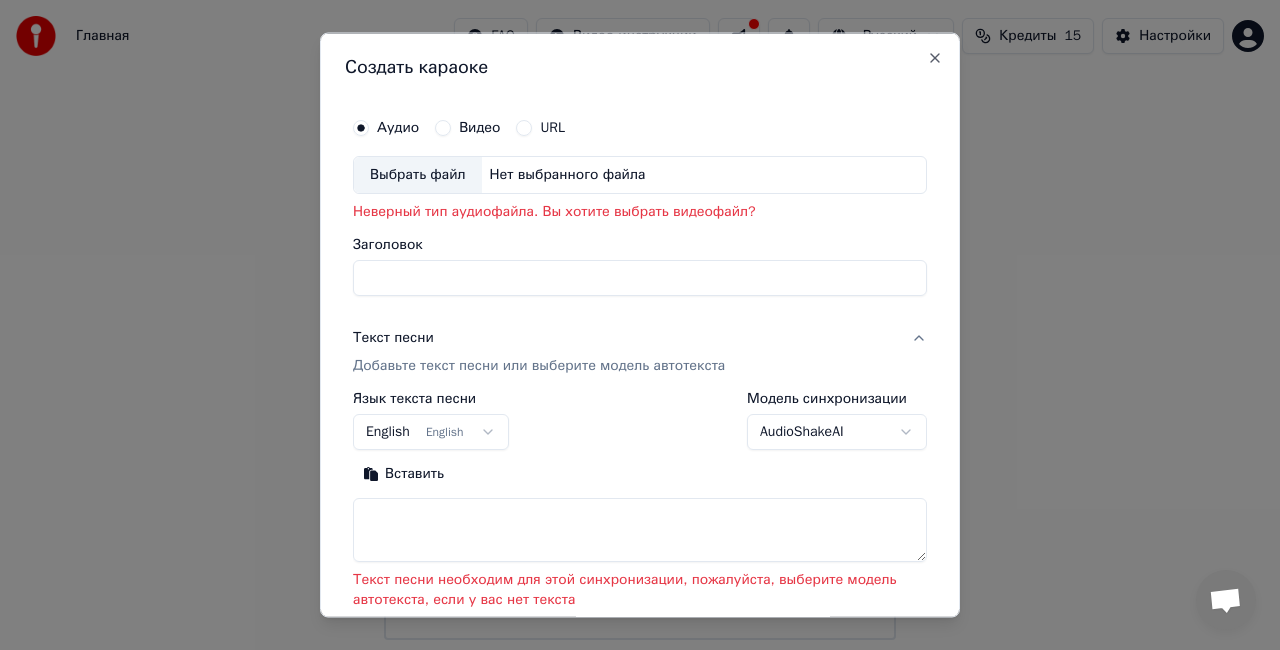 click on "English English" at bounding box center (431, 431) 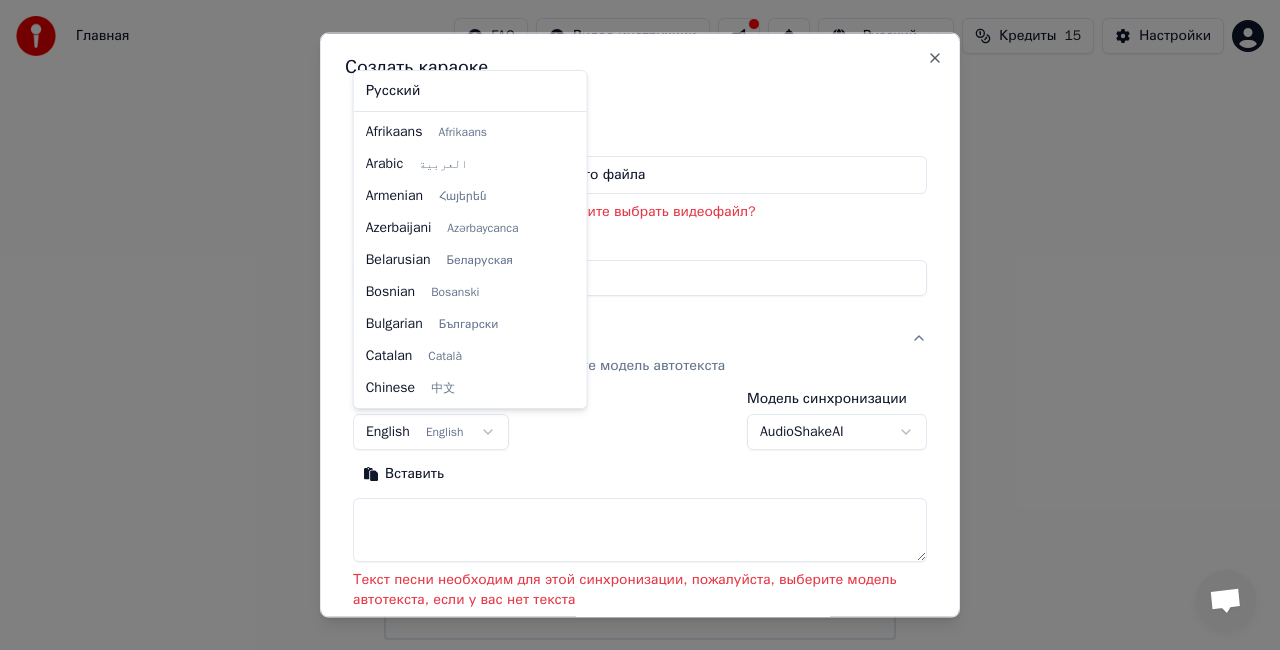 scroll, scrollTop: 160, scrollLeft: 0, axis: vertical 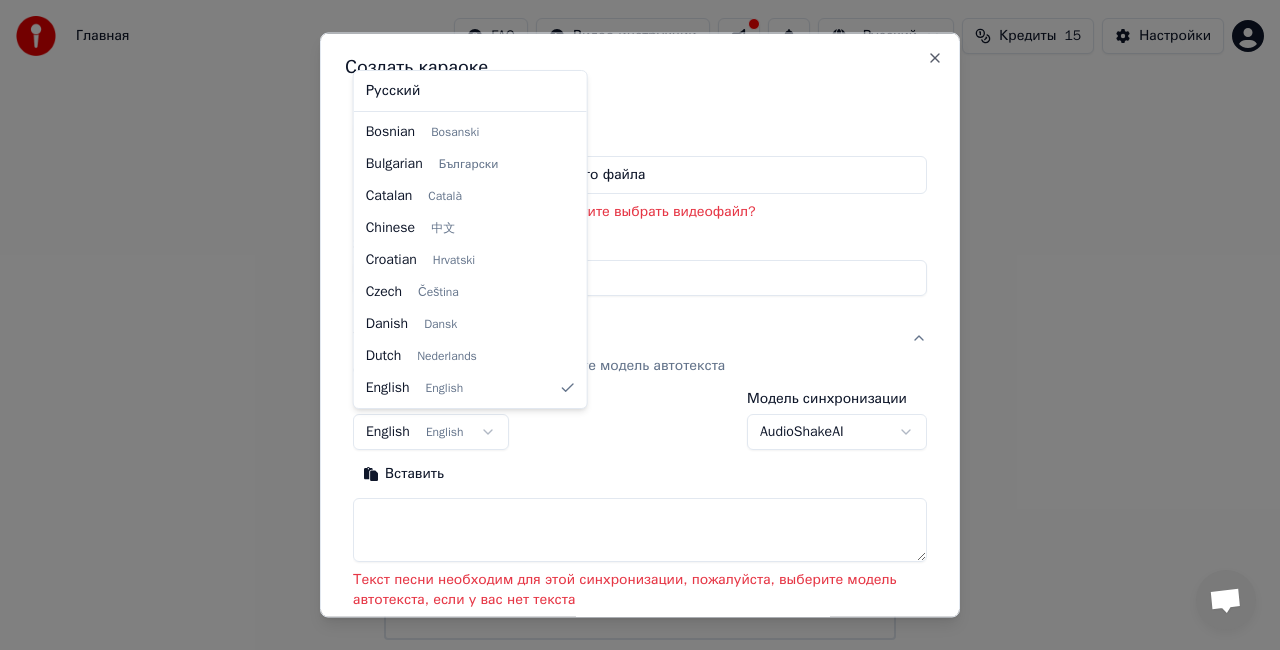 select on "**" 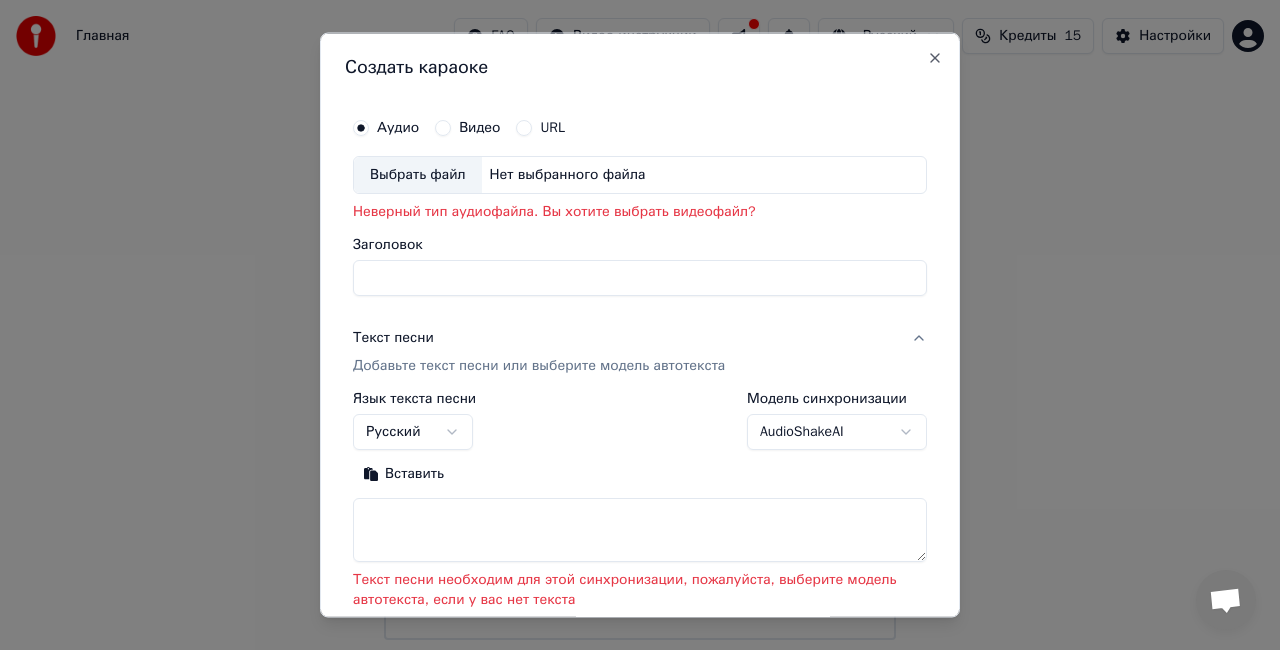 click on "**********" at bounding box center [640, 320] 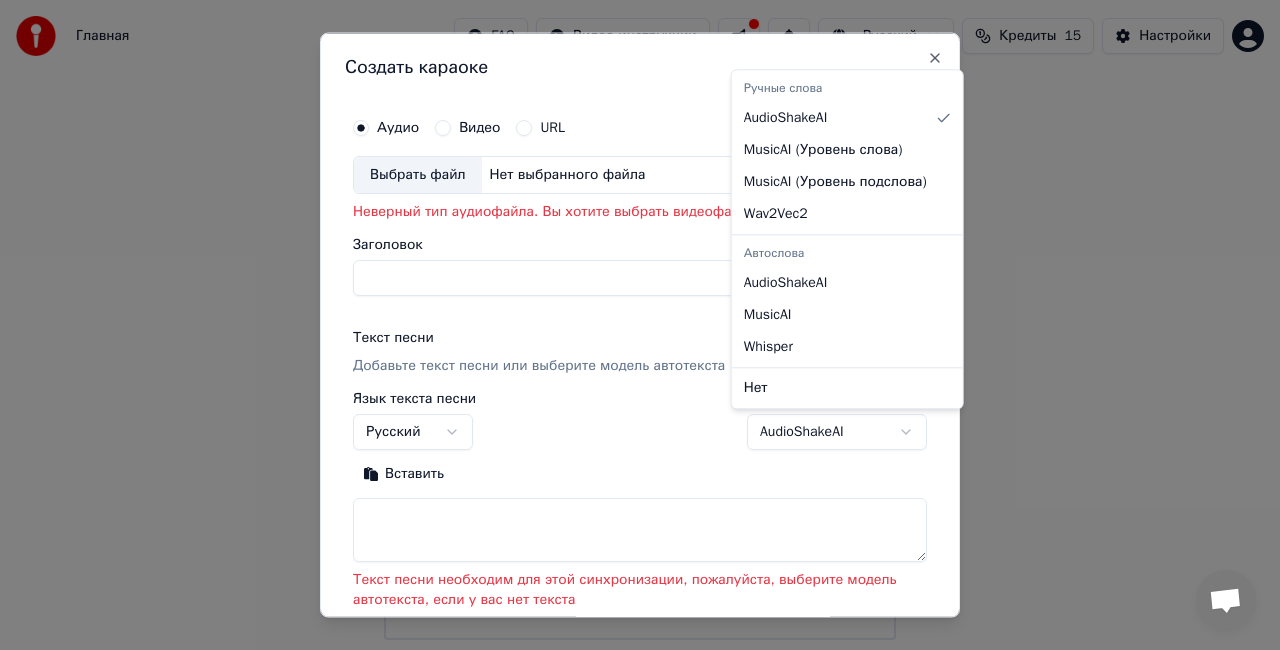 select on "**********" 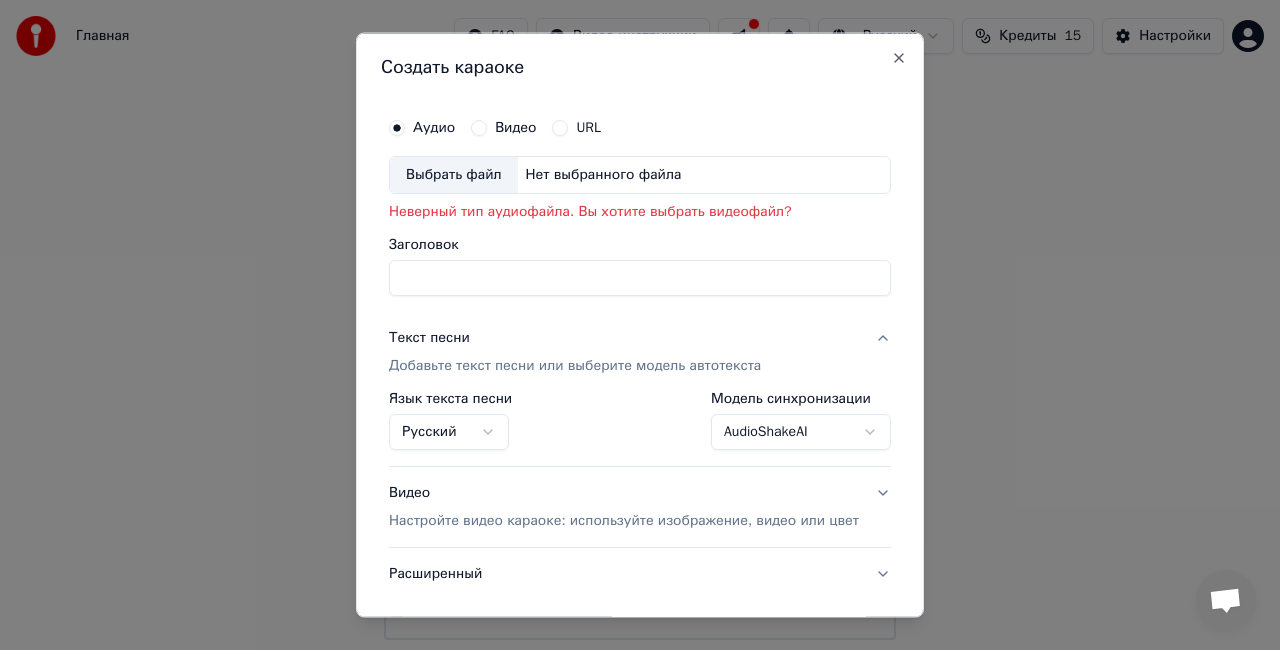 click on "Настройте видео караоке: используйте изображение, видео или цвет" at bounding box center (624, 520) 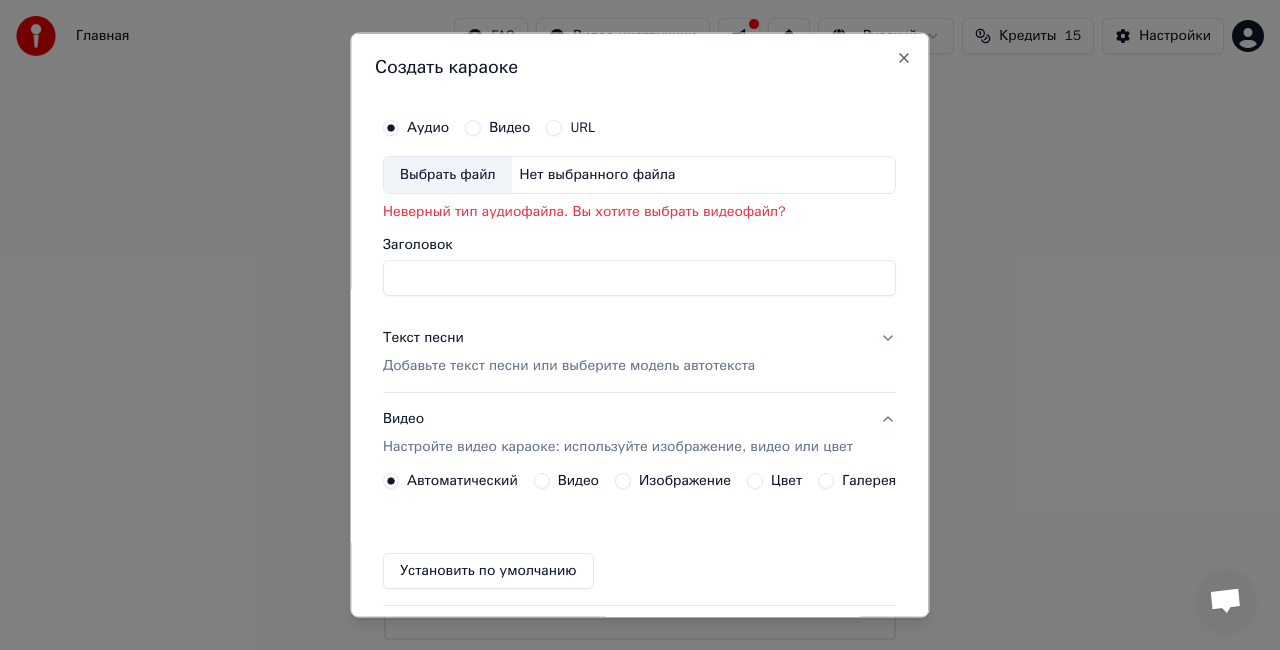 click on "Установить по умолчанию" at bounding box center (488, 570) 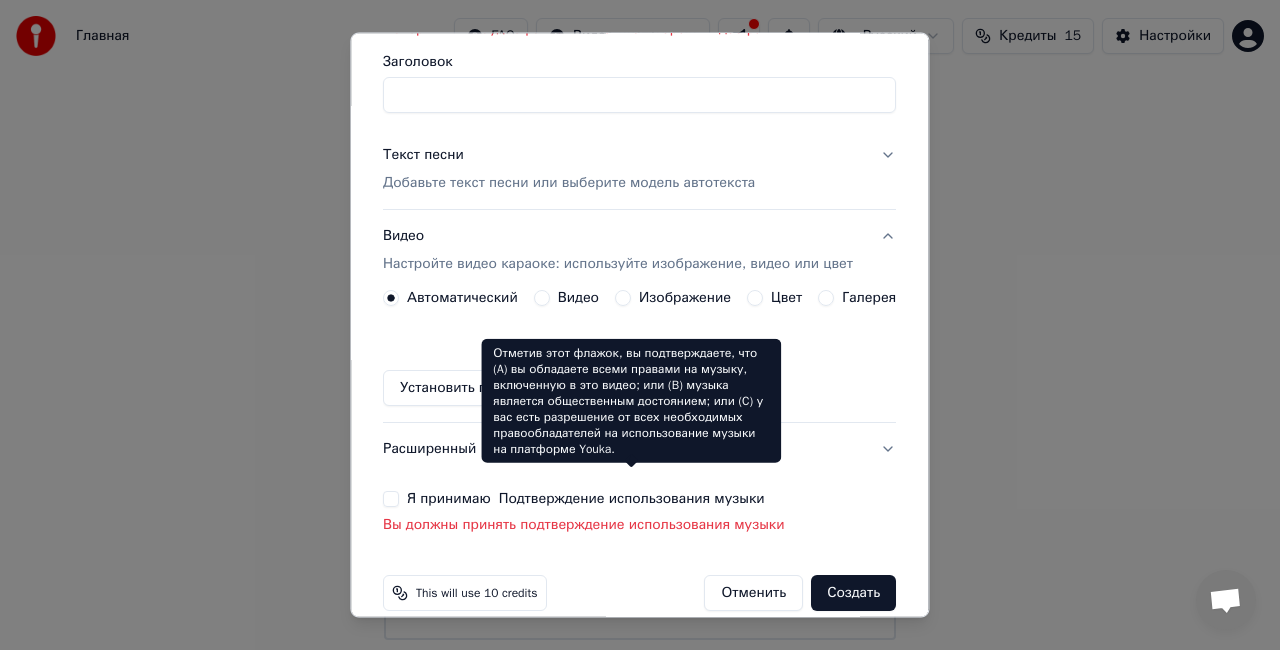 scroll, scrollTop: 200, scrollLeft: 0, axis: vertical 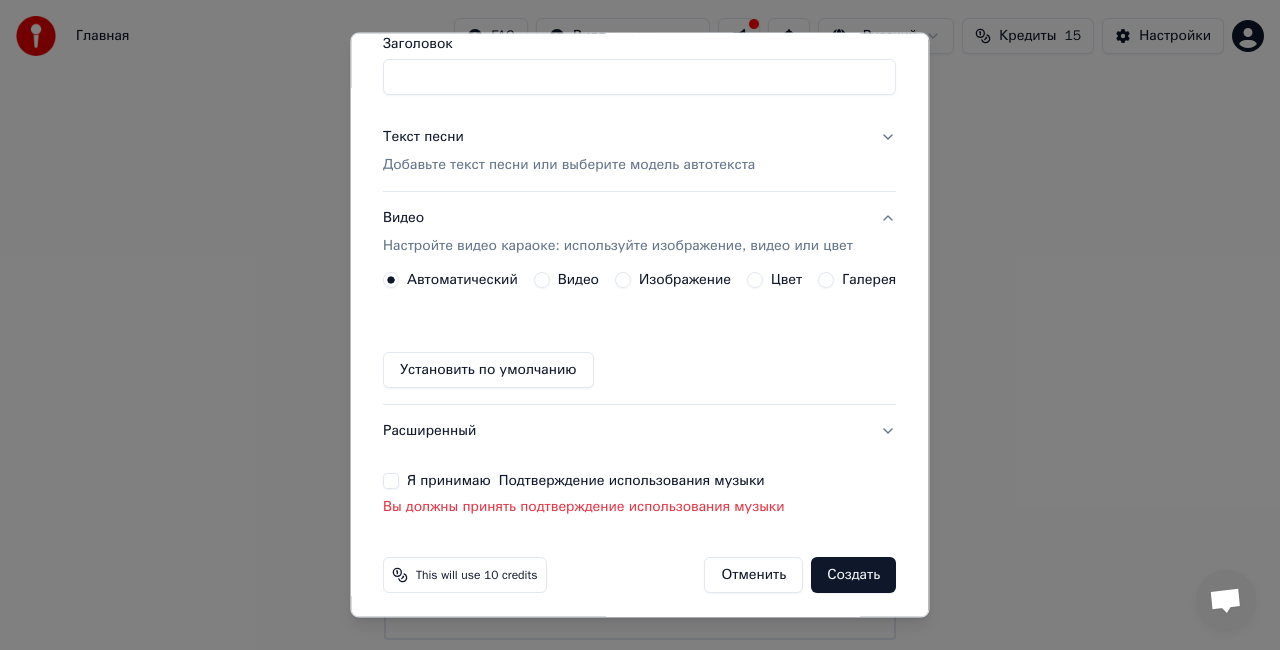 click on "Я принимаю   Подтверждение использования музыки" at bounding box center [391, 481] 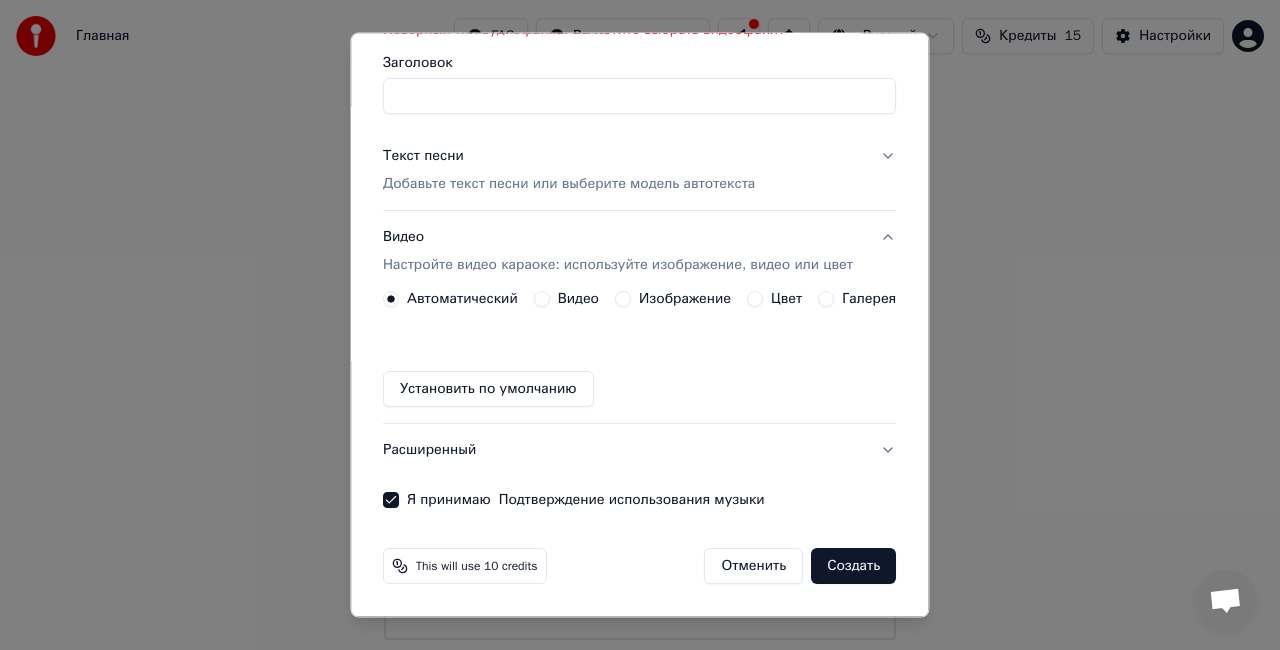scroll, scrollTop: 178, scrollLeft: 0, axis: vertical 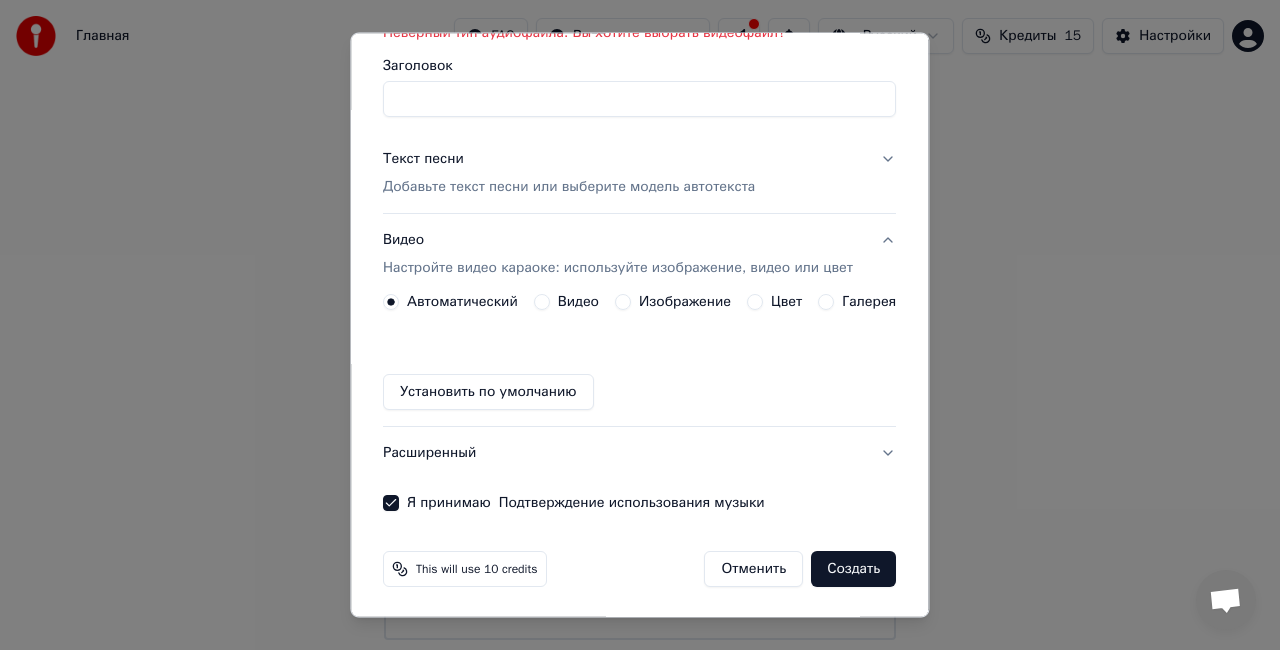 click on "Создать" at bounding box center [854, 569] 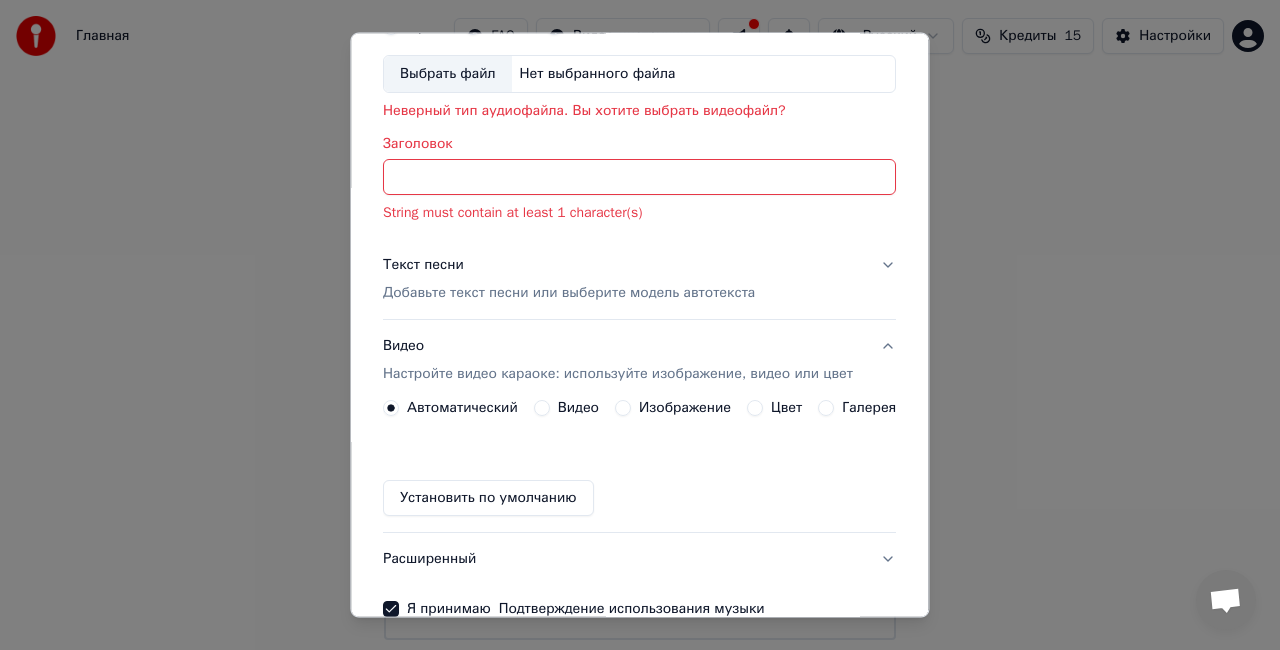 scroll, scrollTop: 78, scrollLeft: 0, axis: vertical 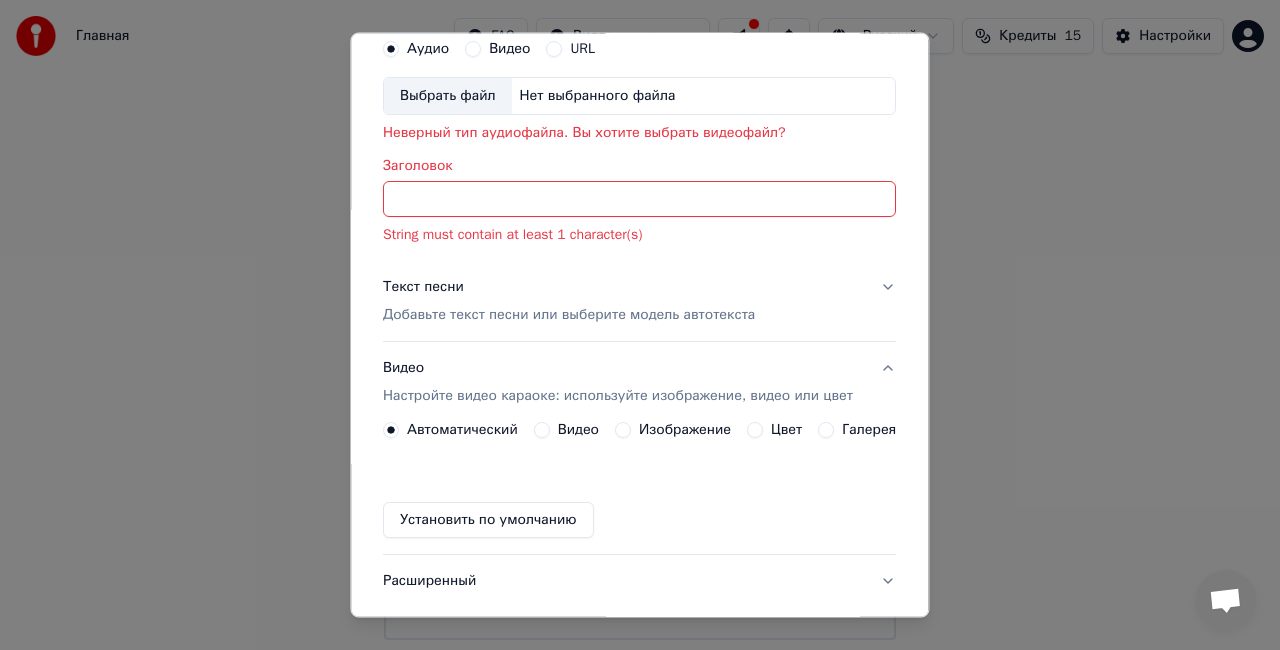 click on "Заголовок" at bounding box center [639, 199] 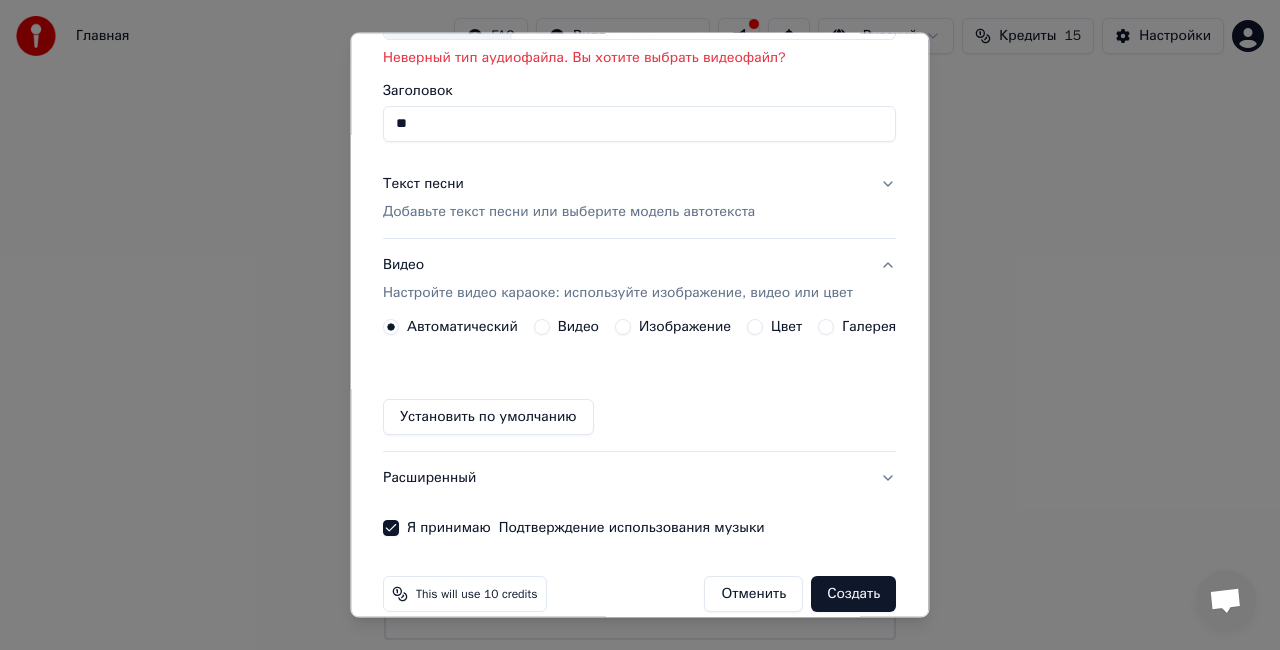 scroll, scrollTop: 178, scrollLeft: 0, axis: vertical 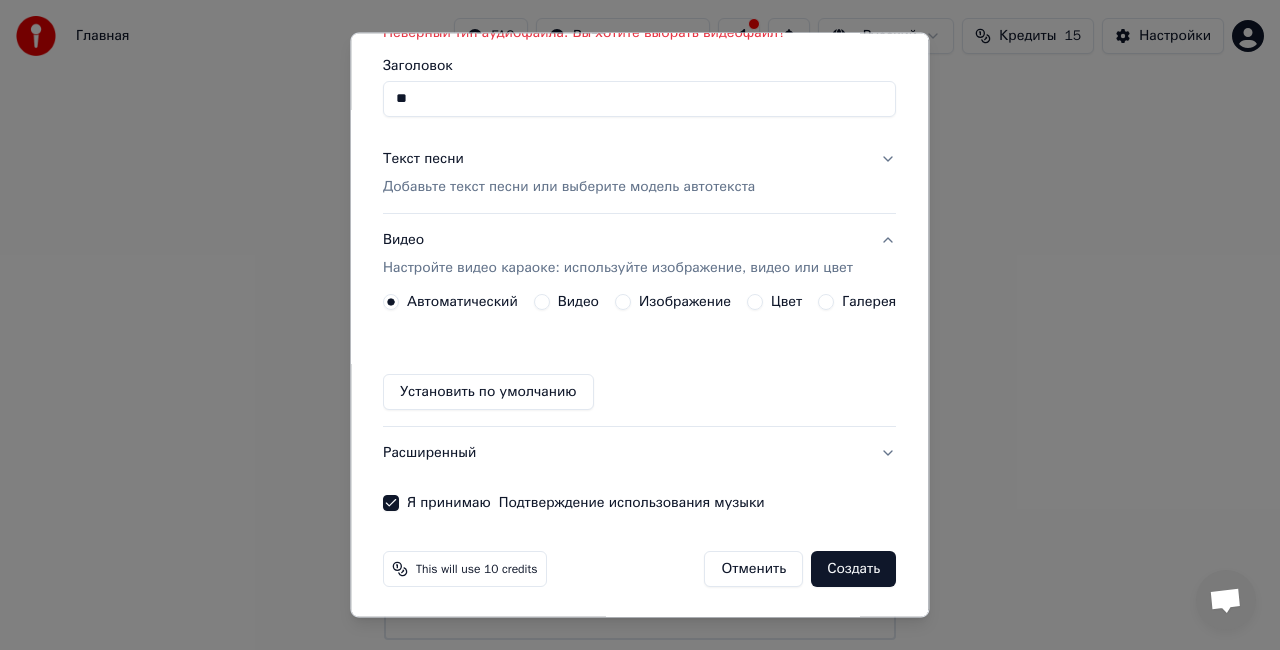 click on "Создать" at bounding box center (854, 569) 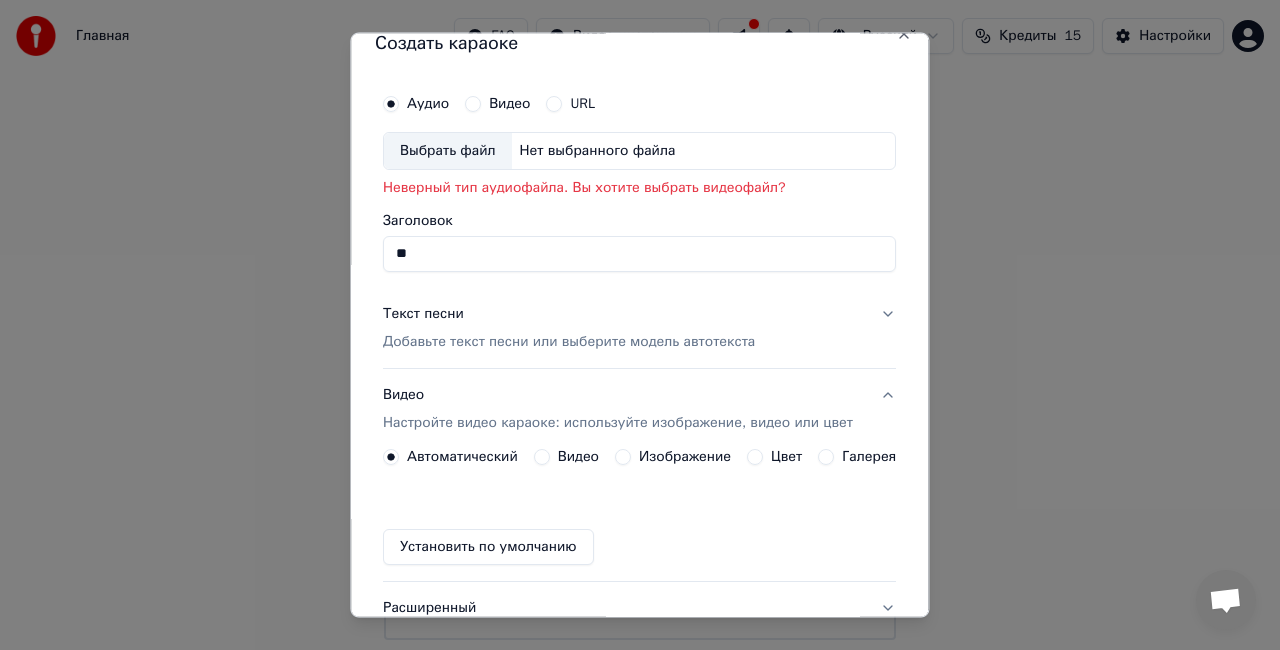 scroll, scrollTop: 0, scrollLeft: 0, axis: both 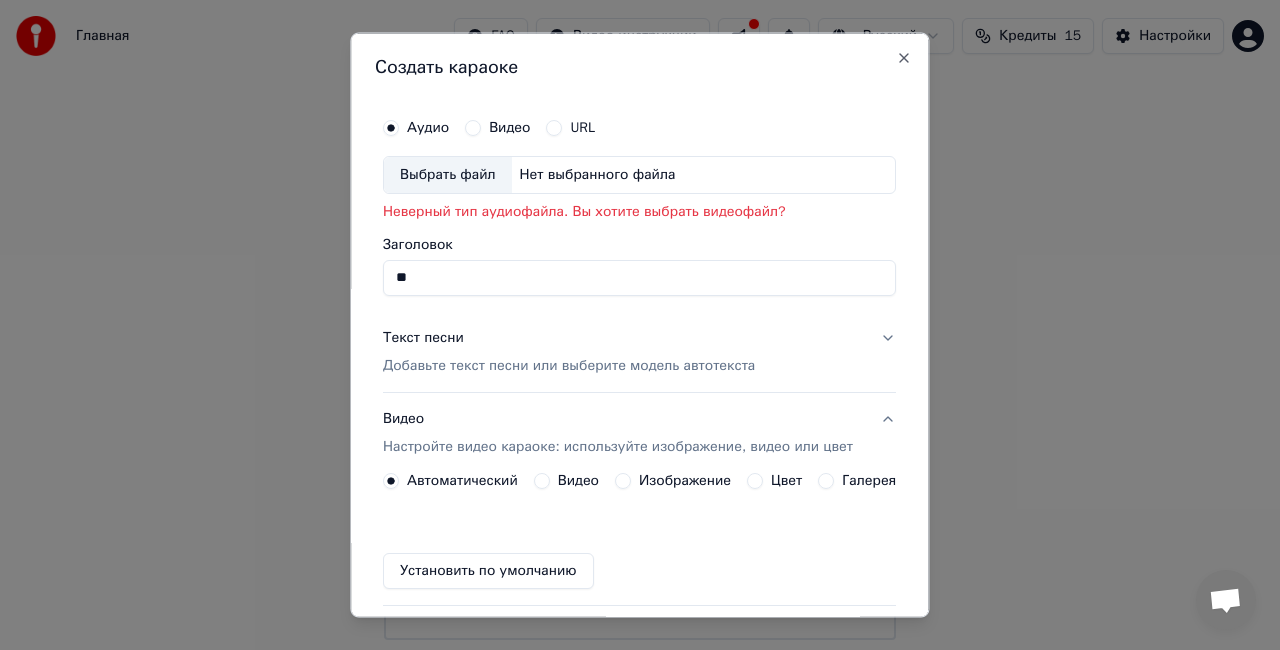 click on "Выбрать файл" at bounding box center (448, 175) 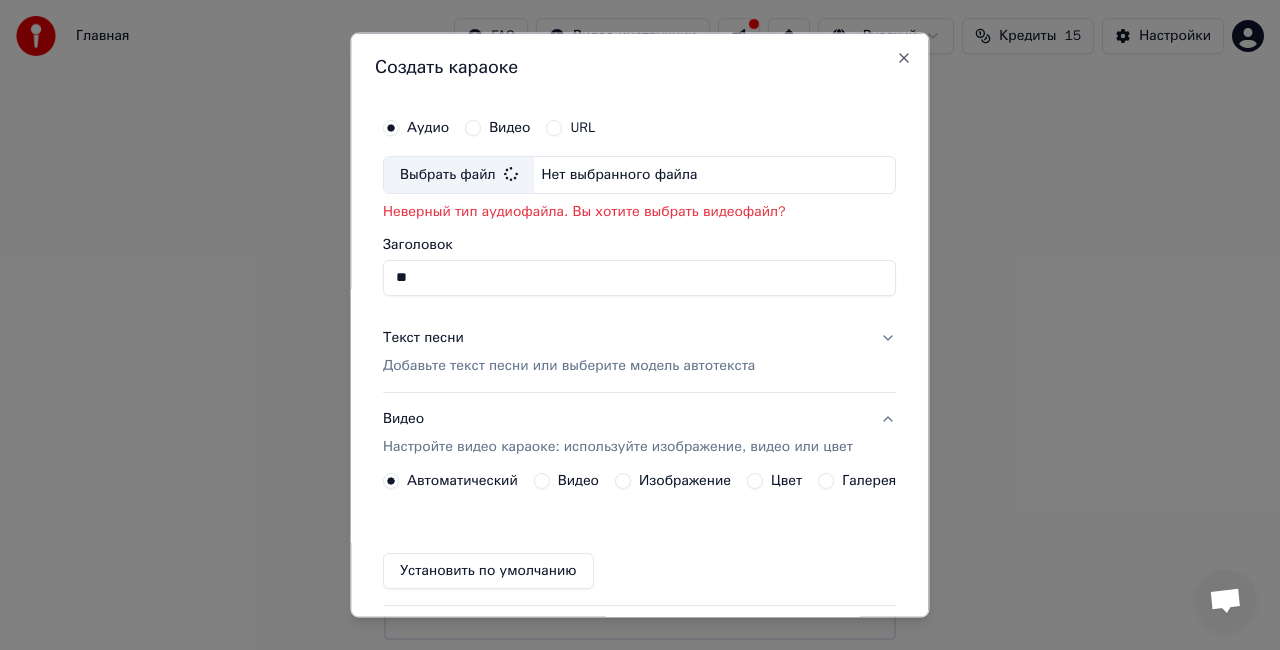 type on "**********" 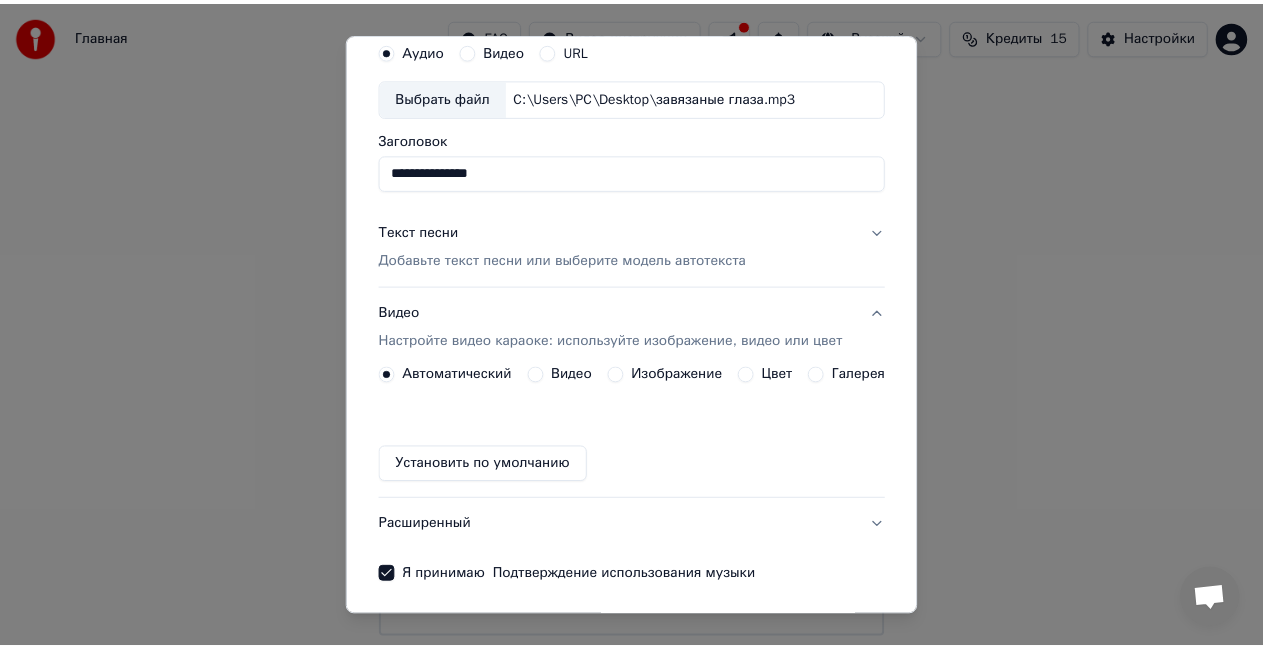 scroll, scrollTop: 150, scrollLeft: 0, axis: vertical 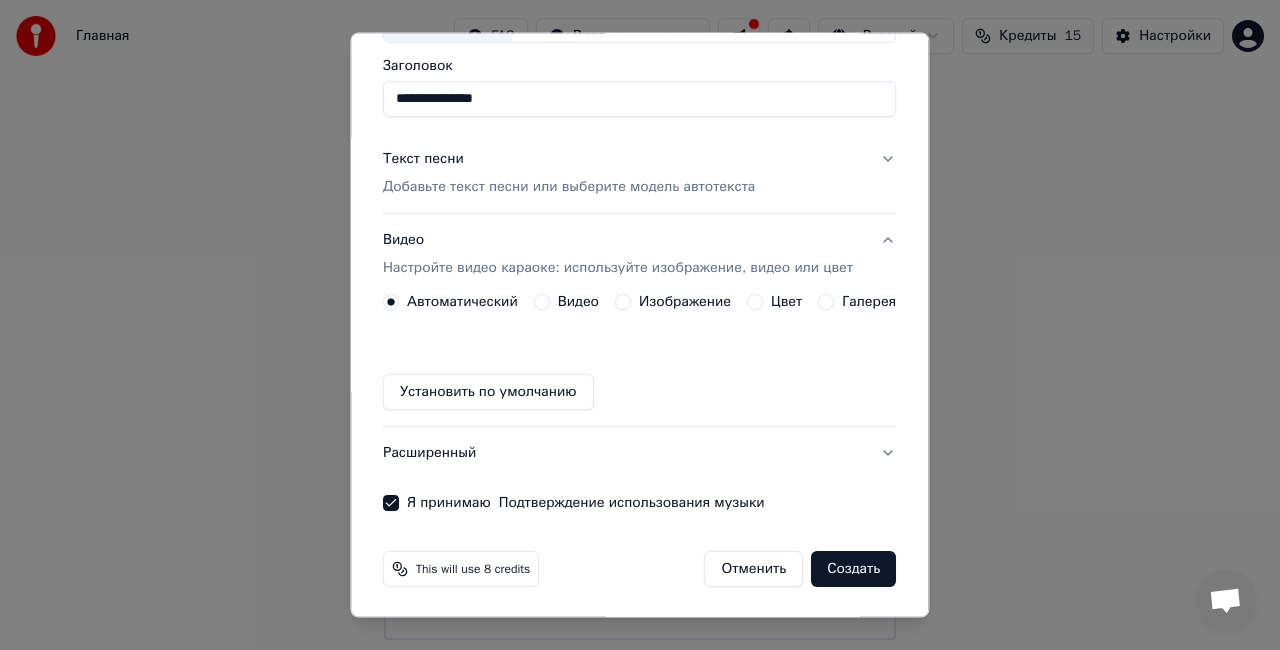 click on "Создать" at bounding box center (854, 569) 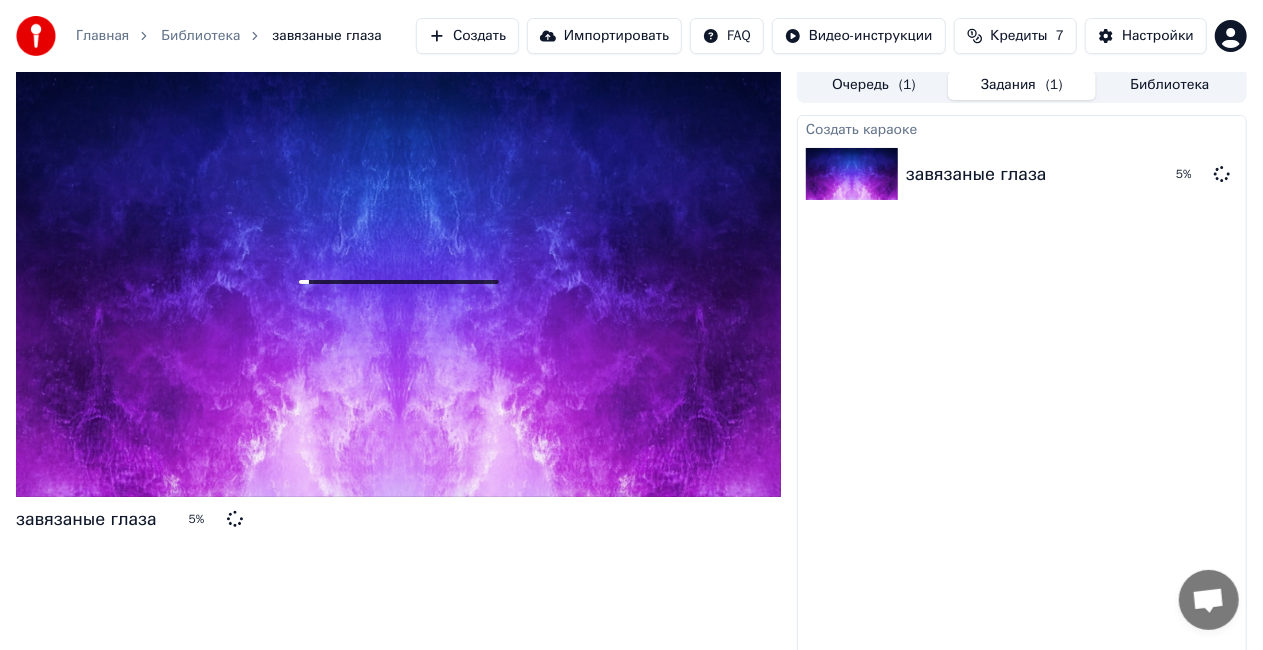 scroll, scrollTop: 0, scrollLeft: 0, axis: both 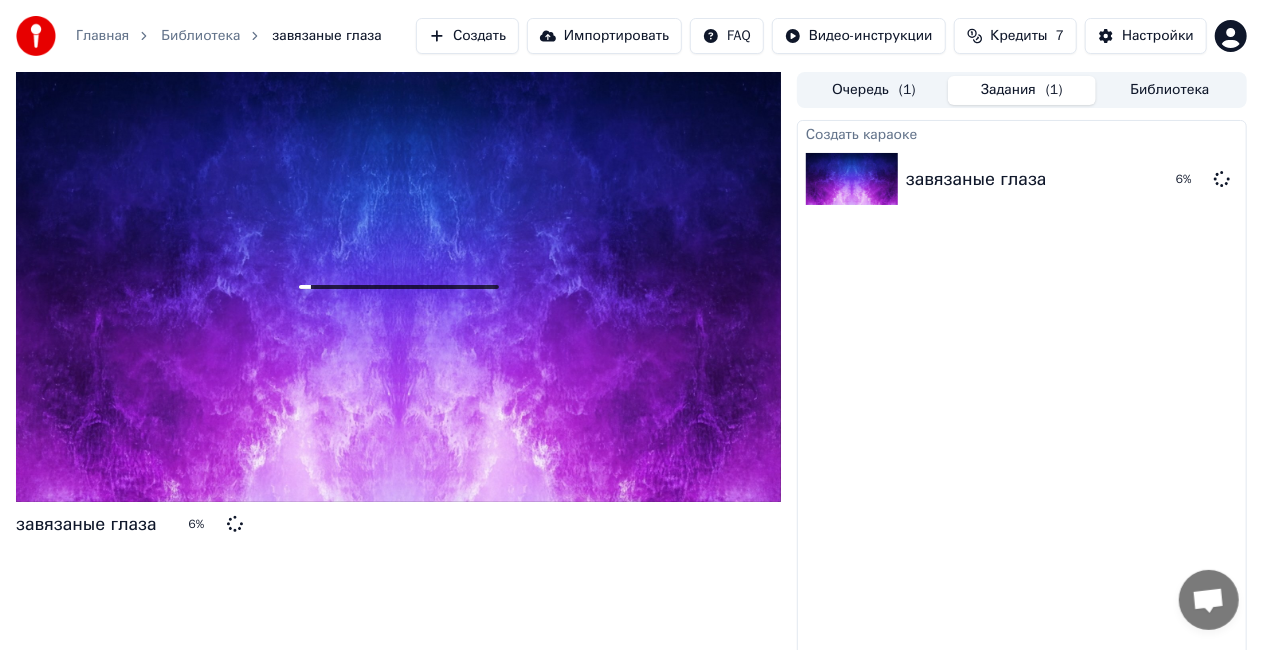 click on "Кредиты" at bounding box center (1019, 36) 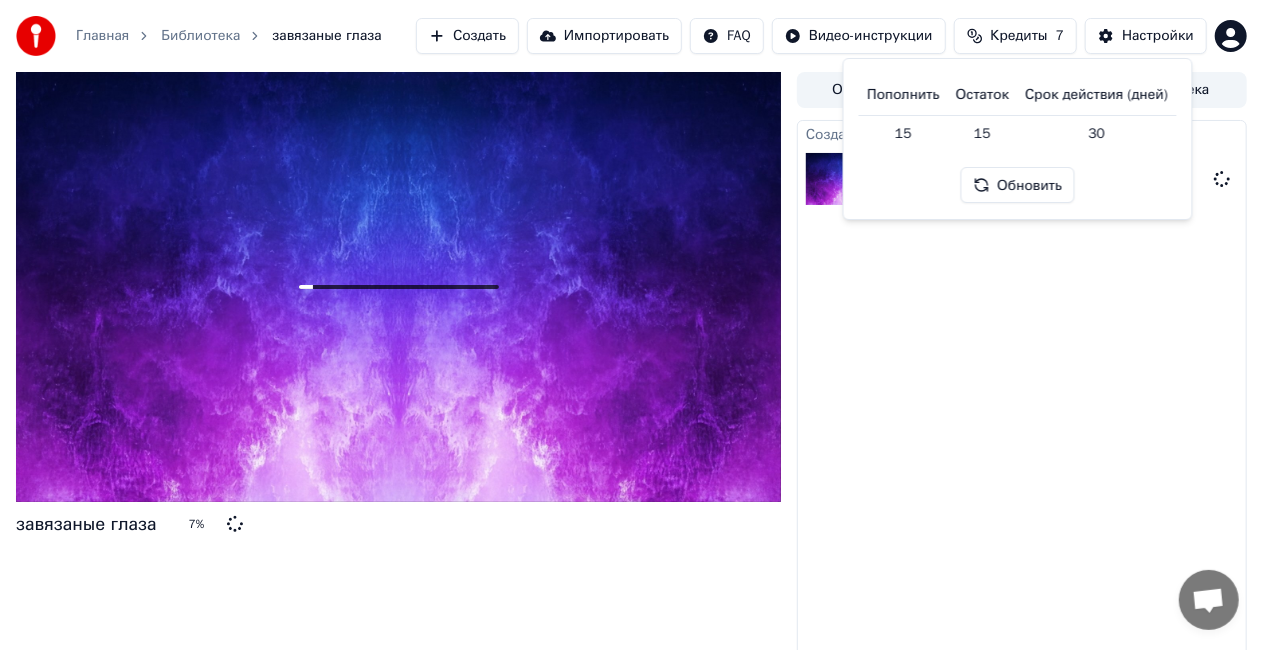 click on "Обновить" at bounding box center (1017, 185) 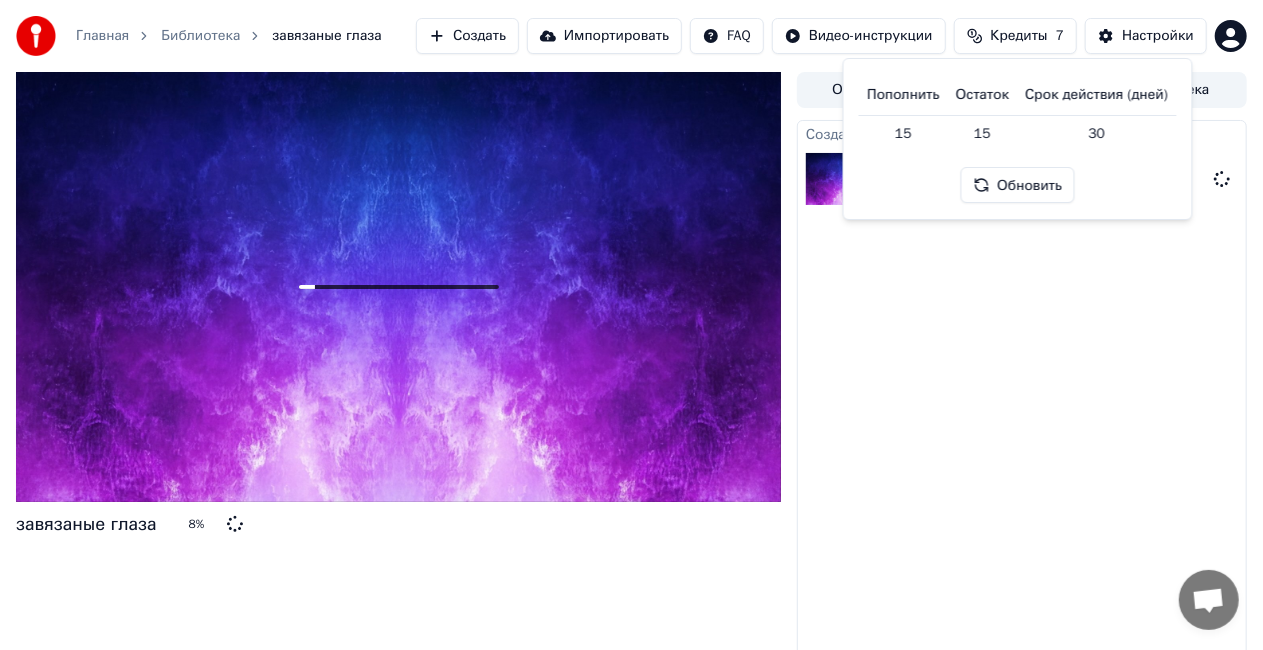 click on "Обновить" at bounding box center [1017, 185] 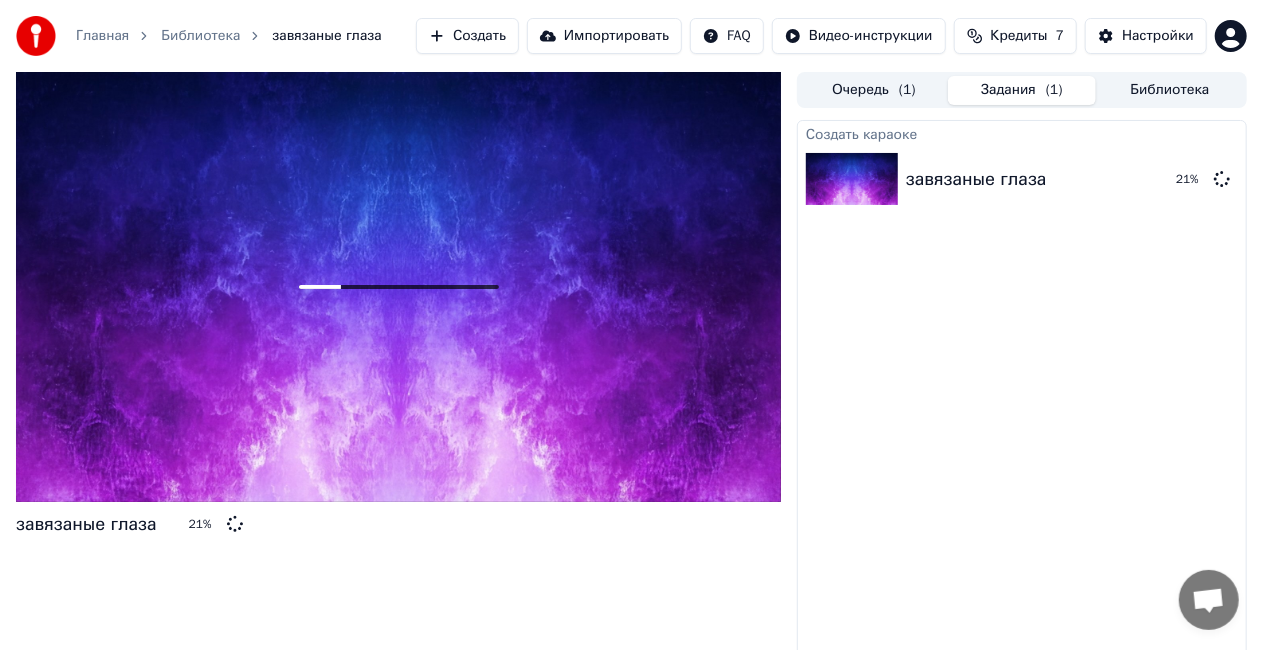 click on "Импортировать" at bounding box center (604, 36) 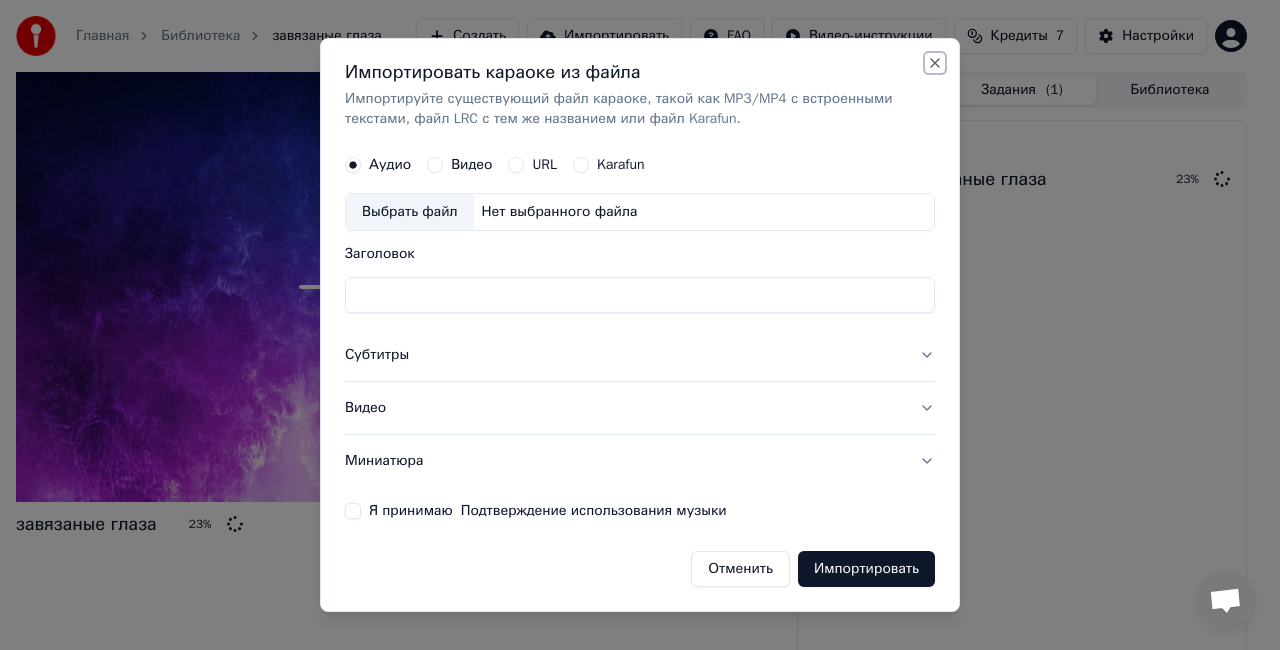 click on "Close" at bounding box center [935, 63] 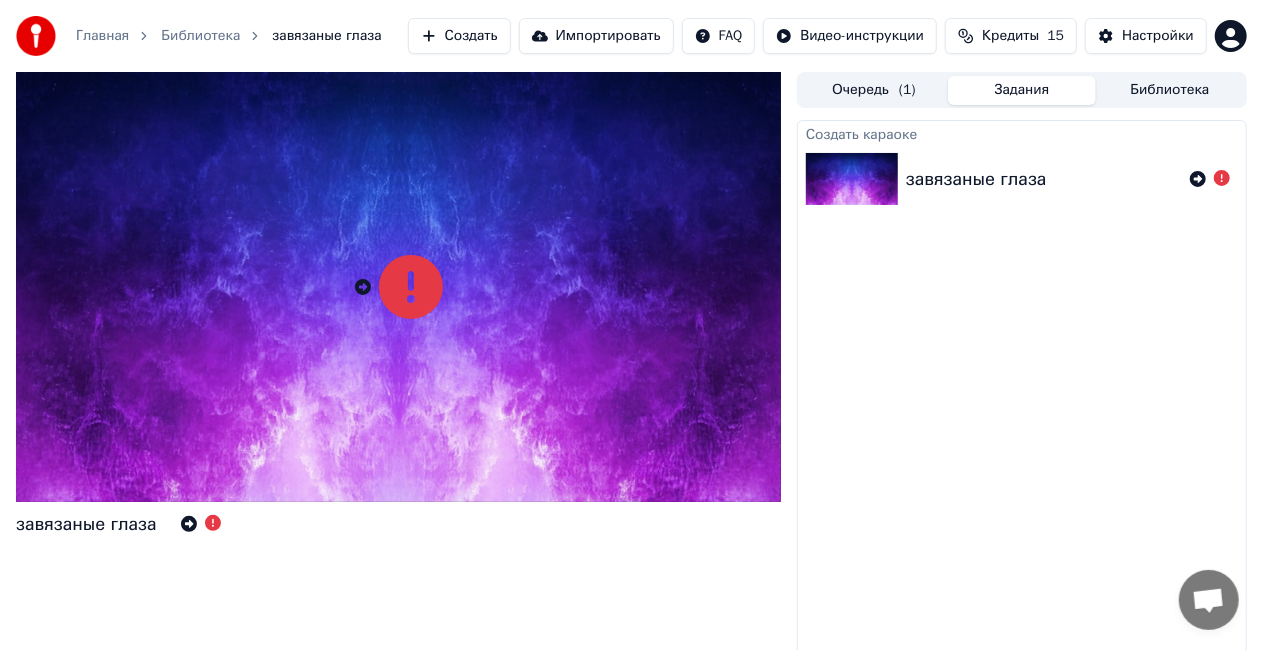 click on "завязаные глаза" at bounding box center [976, 179] 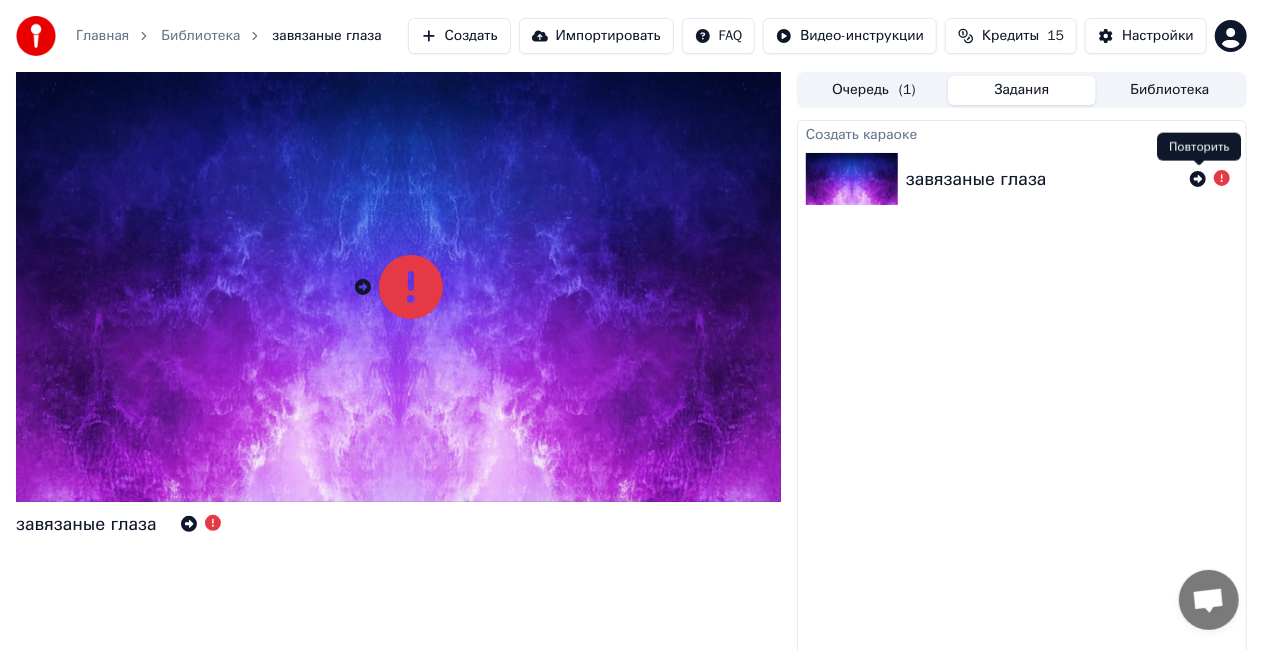 click 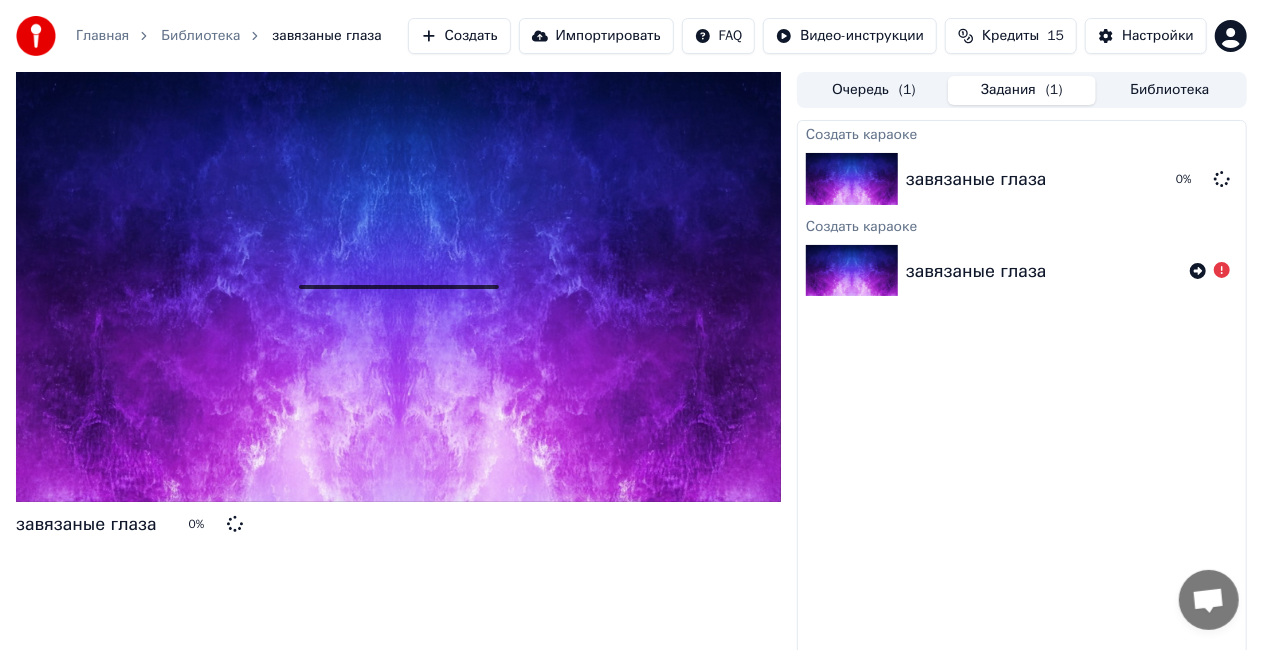 click on "завязаные глаза" at bounding box center [976, 271] 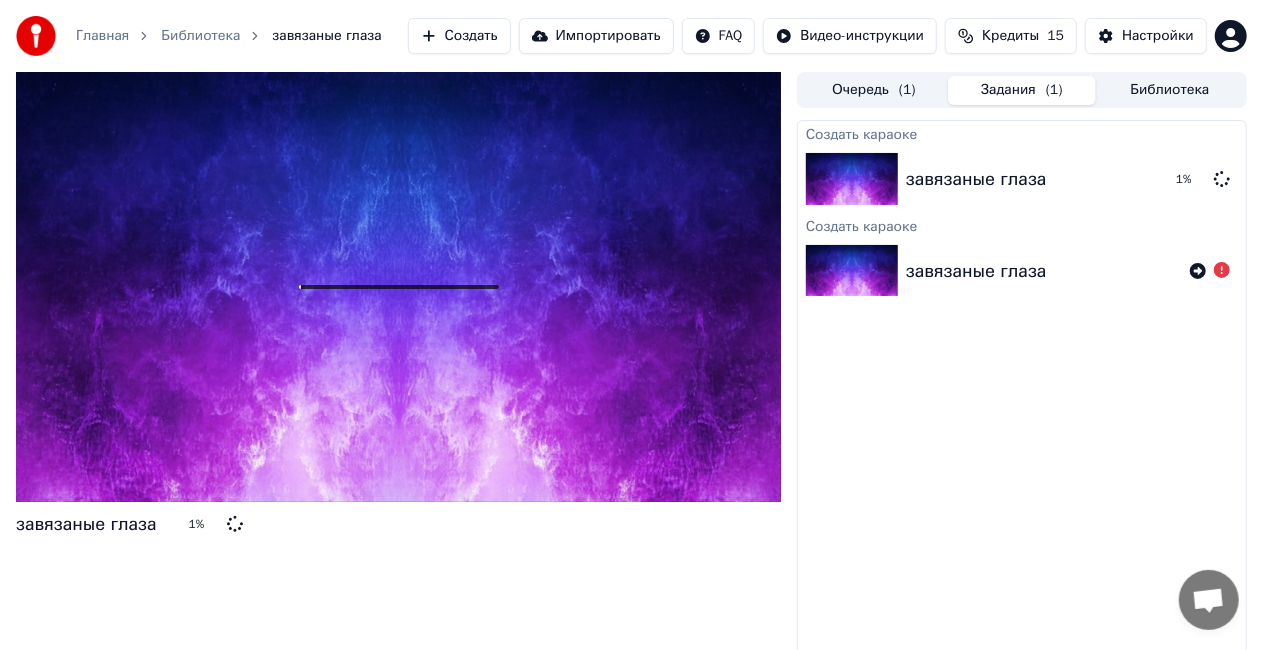 click at bounding box center (852, 271) 